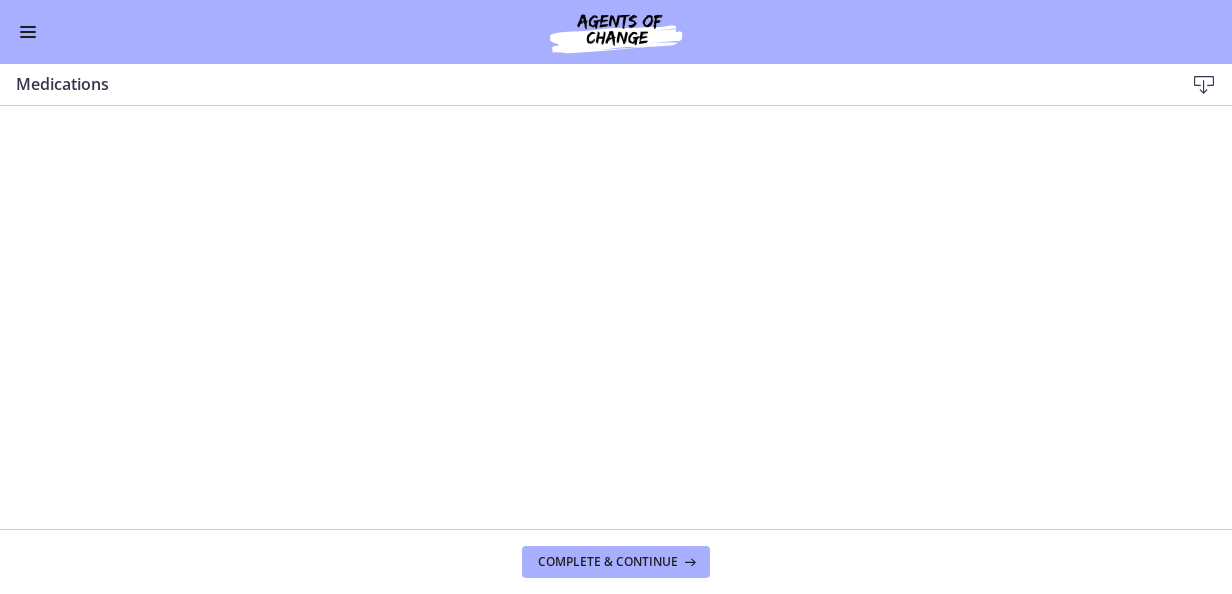 scroll, scrollTop: 0, scrollLeft: 0, axis: both 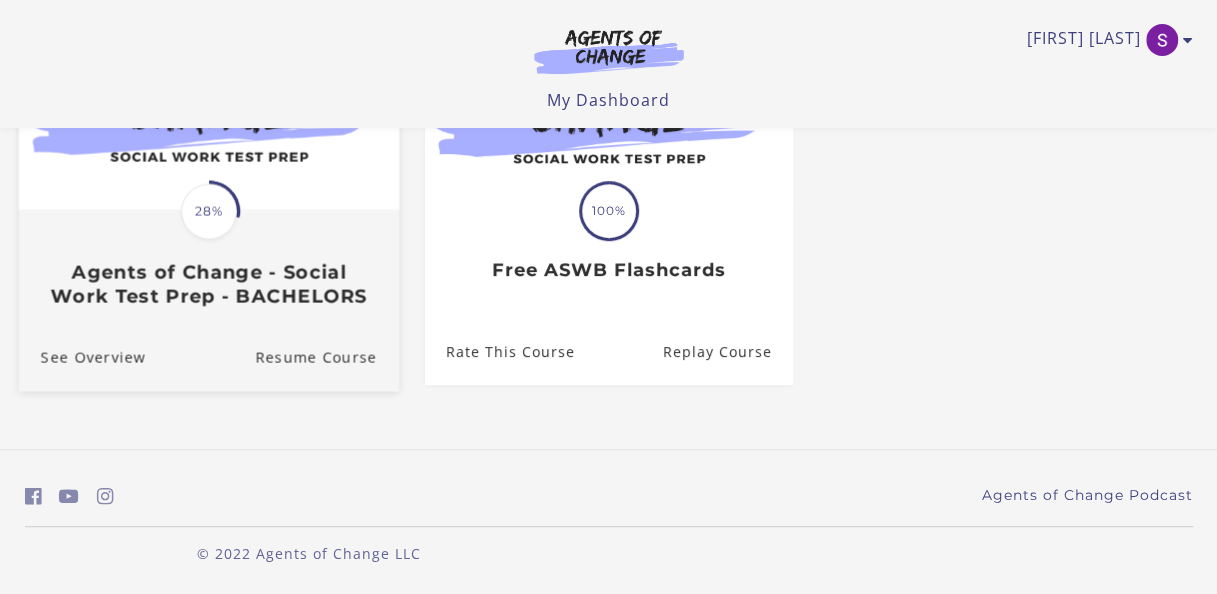 click at bounding box center [208, 106] 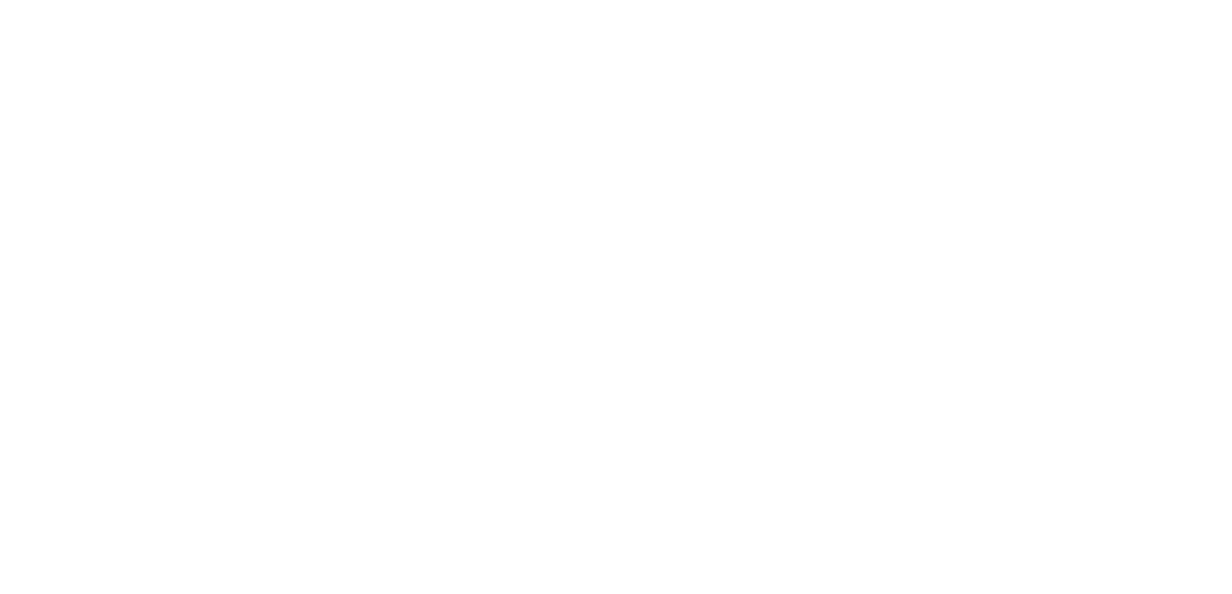 scroll, scrollTop: 0, scrollLeft: 0, axis: both 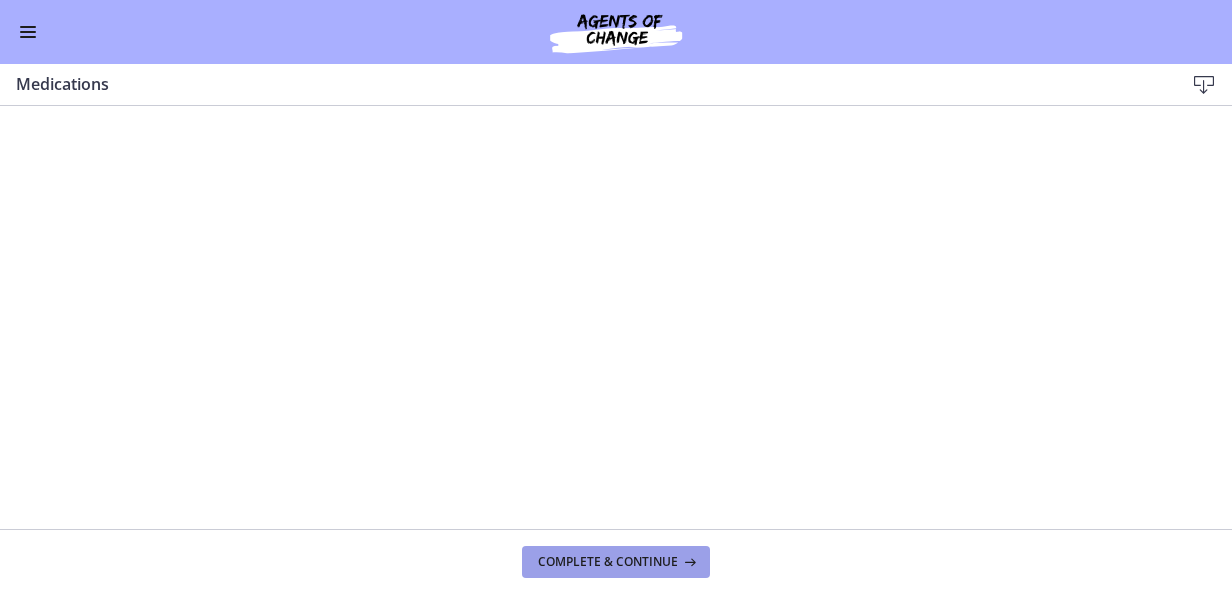 click on "Complete & continue" at bounding box center (608, 562) 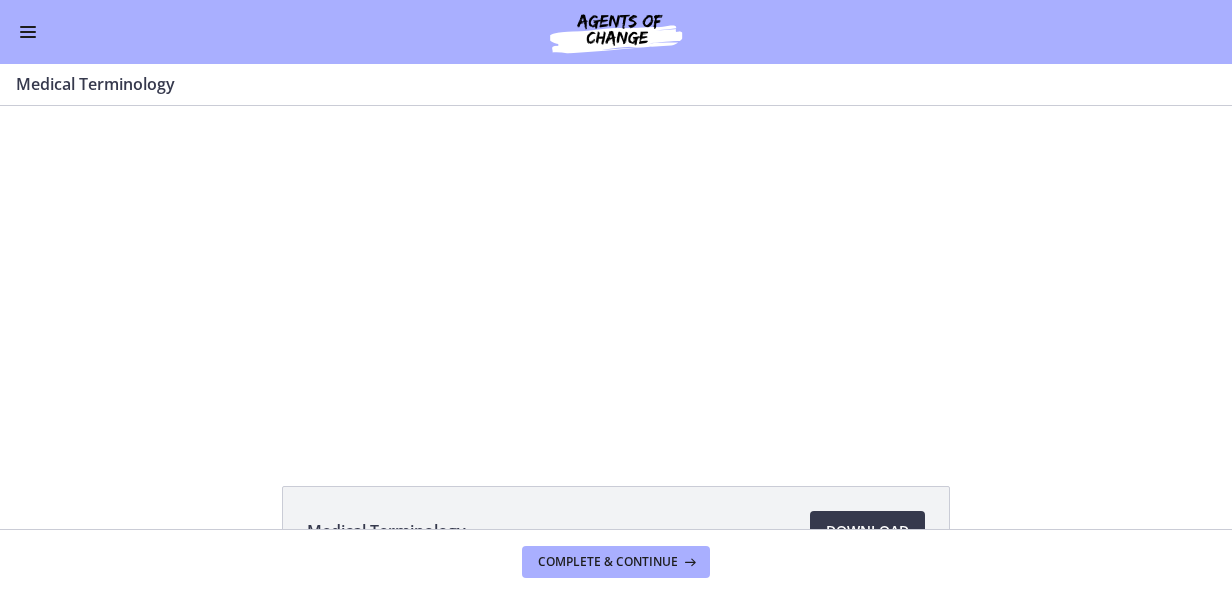 scroll, scrollTop: 0, scrollLeft: 0, axis: both 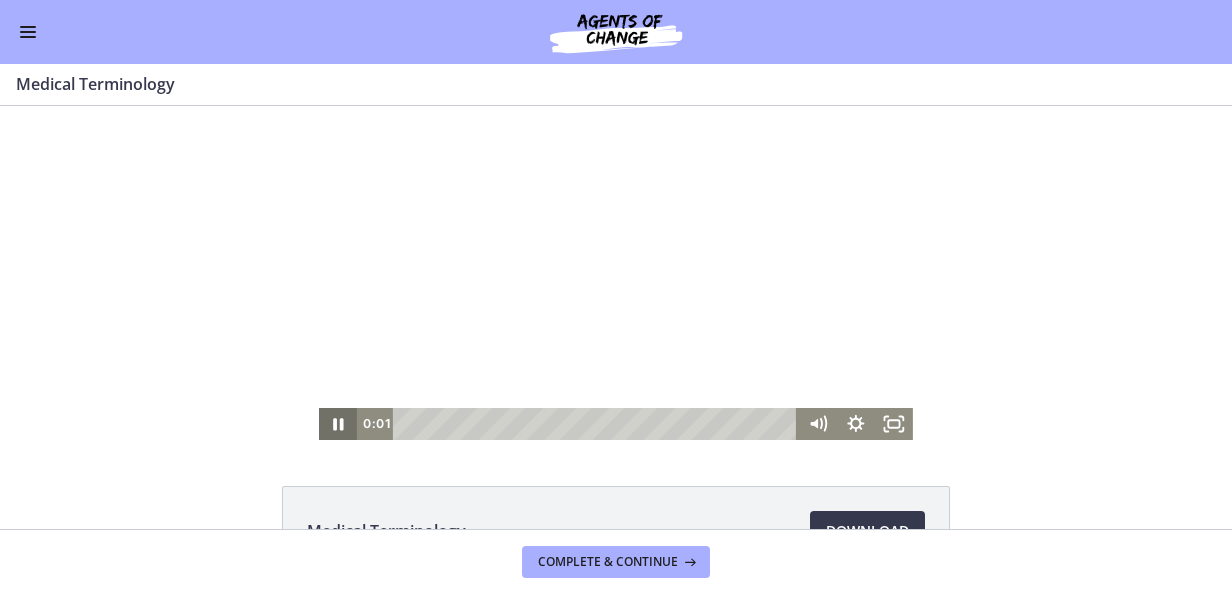 click 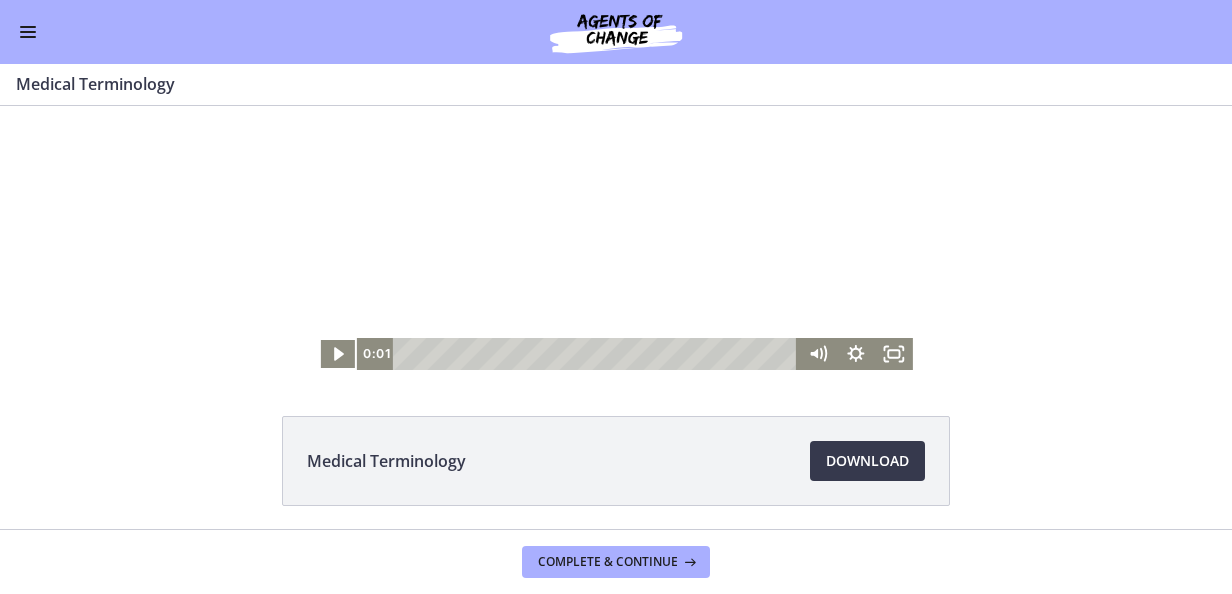 scroll, scrollTop: 142, scrollLeft: 0, axis: vertical 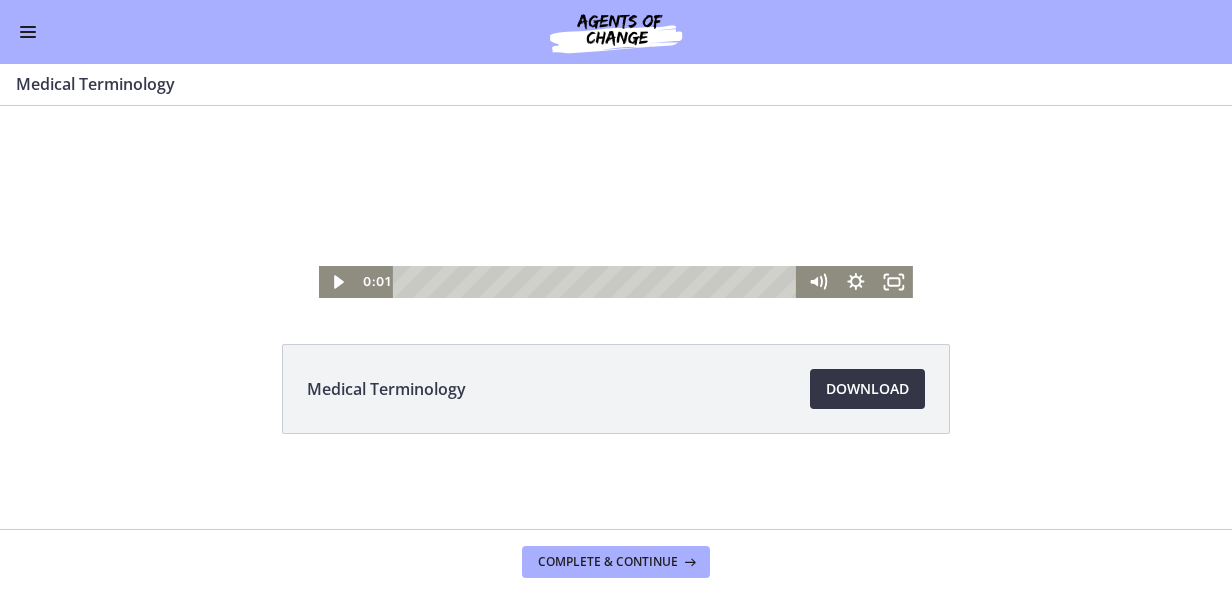 click on "Download
Opens in a new window" at bounding box center [867, 389] 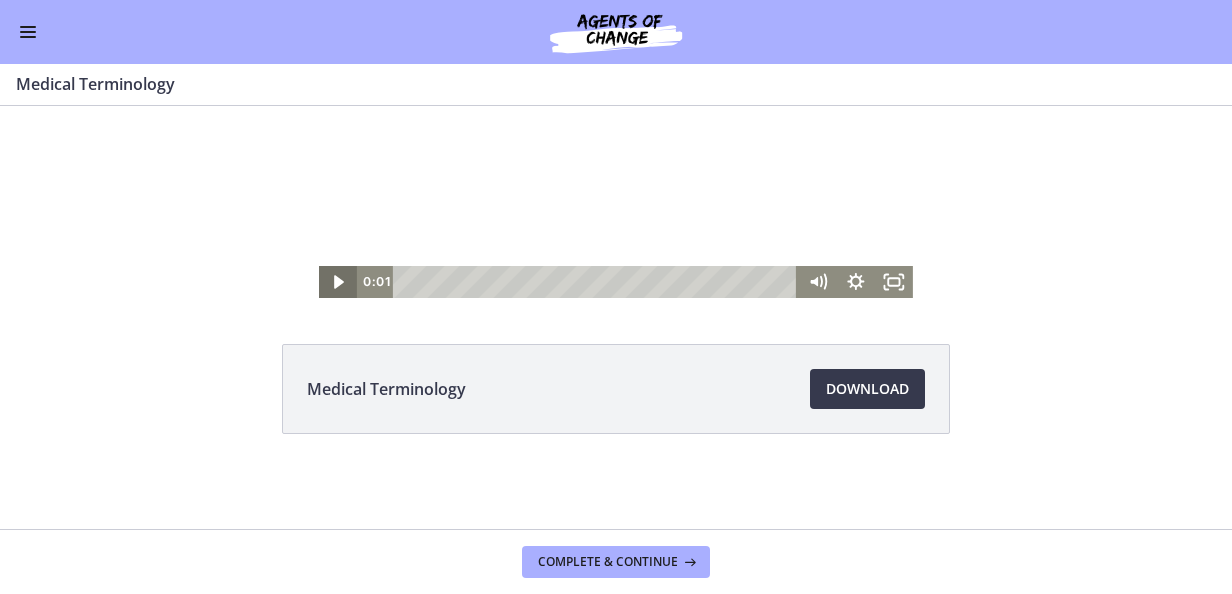 click 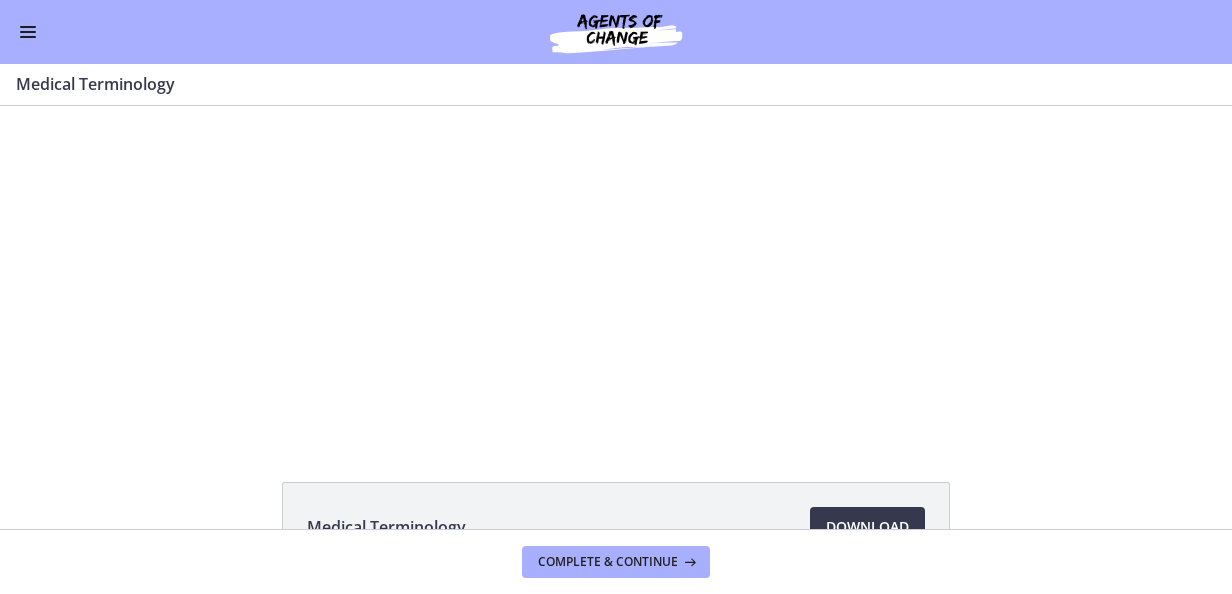 scroll, scrollTop: 0, scrollLeft: 0, axis: both 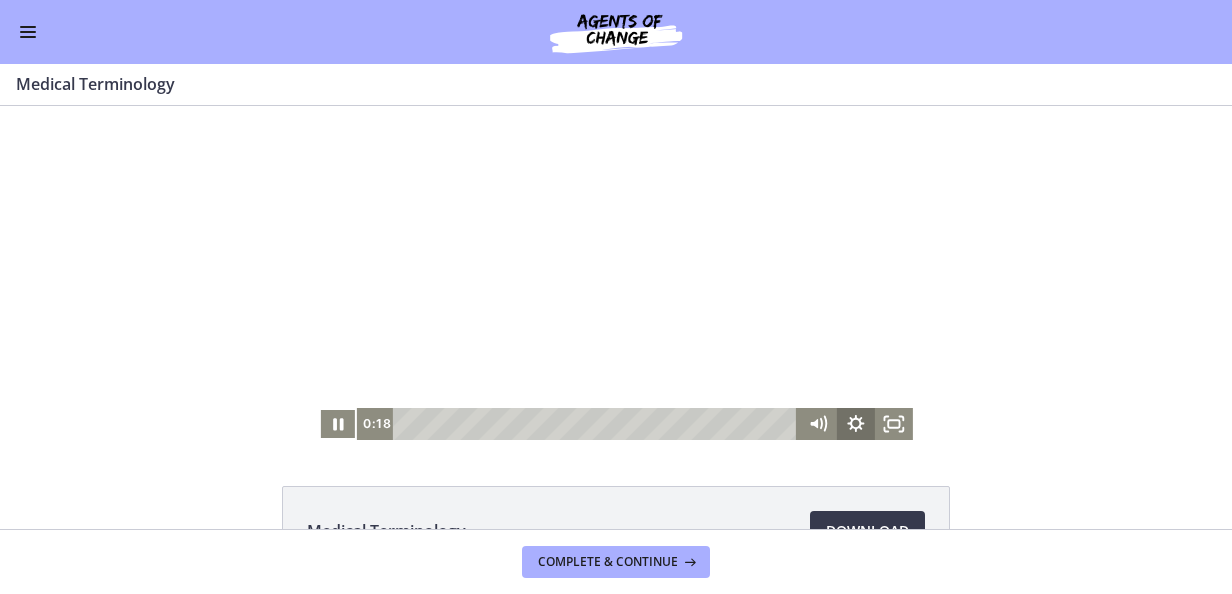 click 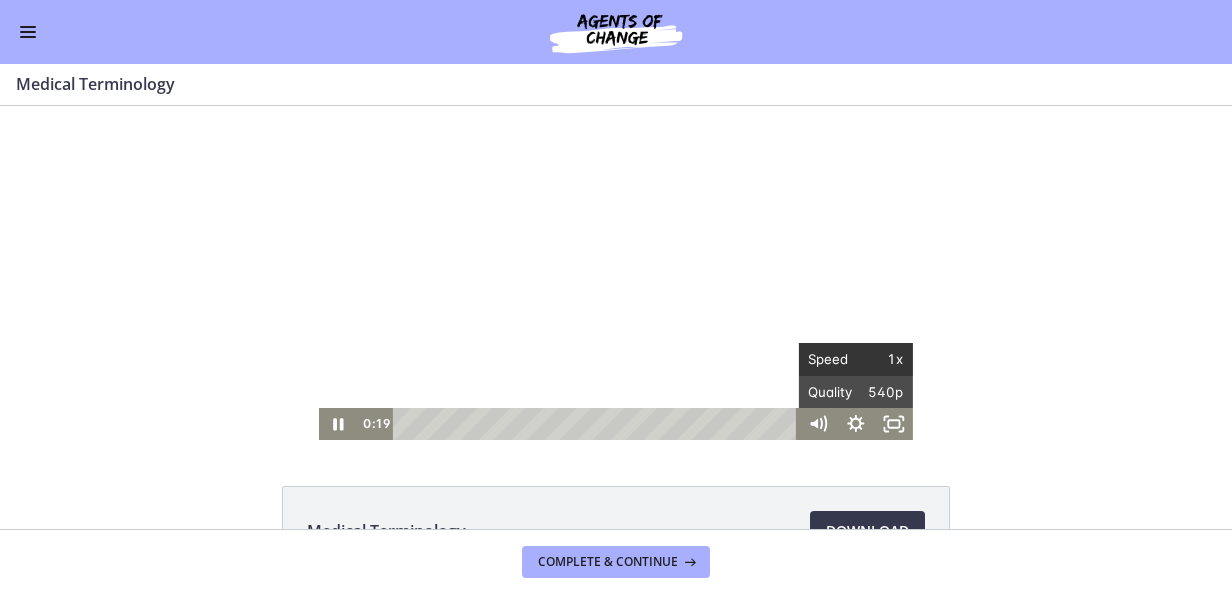 click on "1x" at bounding box center [880, 359] 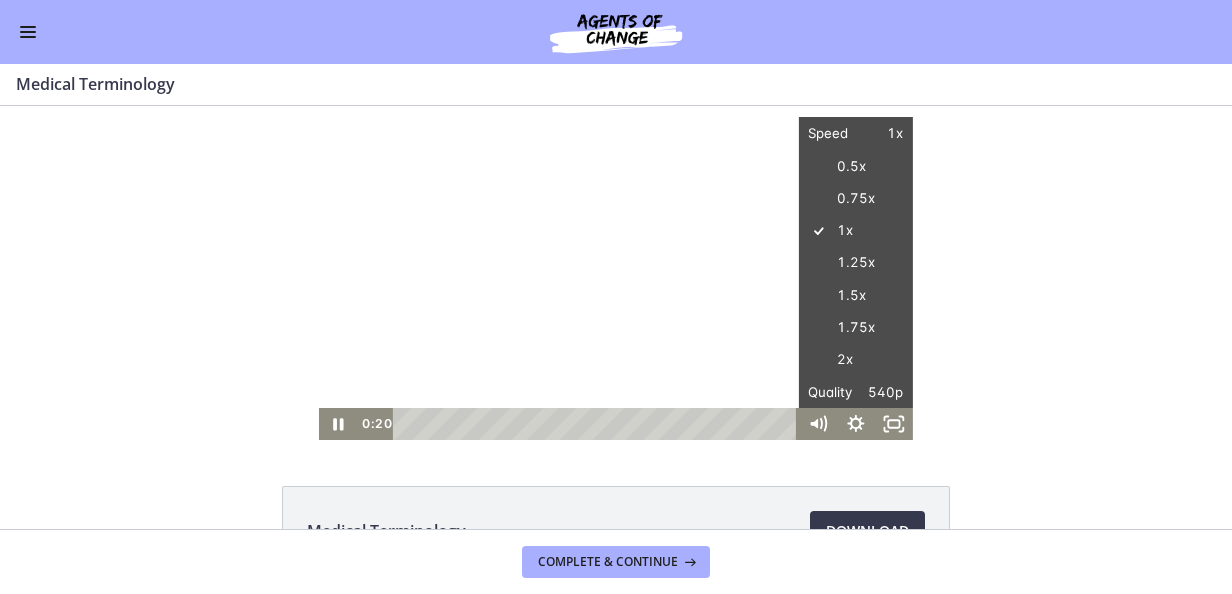 click on "Click for sound
@keyframes VOLUME_SMALL_WAVE_FLASH {
0% { opacity: 0; }
33% { opacity: 1; }
66% { opacity: 1; }
100% { opacity: 0; }
}
@keyframes VOLUME_LARGE_WAVE_FLASH {
0% { opacity: 0; }
33% { opacity: 1; }
66% { opacity: 1; }
100% { opacity: 0; }
}
.volume__small-wave {
animation: VOLUME_SMALL_WAVE_FLASH 2s infinite;
opacity: 0;
}
.volume__large-wave {
animation: VOLUME_LARGE_WAVE_FLASH 2s infinite .3s;
opacity: 0;
}
0:20 0:29 Speed 1x Speed 0.5x 0.75x 1x 1.25x 1.5x 1.75x 2x Quality 540p Quality Auto 224p 360p 540p 720p 1080p" at bounding box center (616, 273) 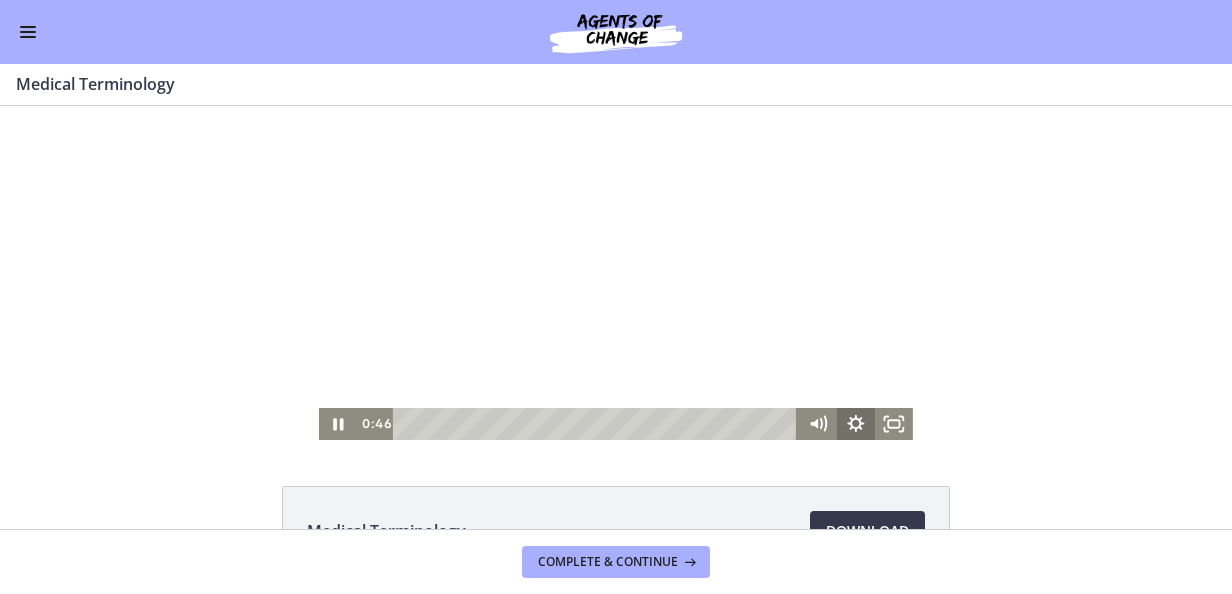 click 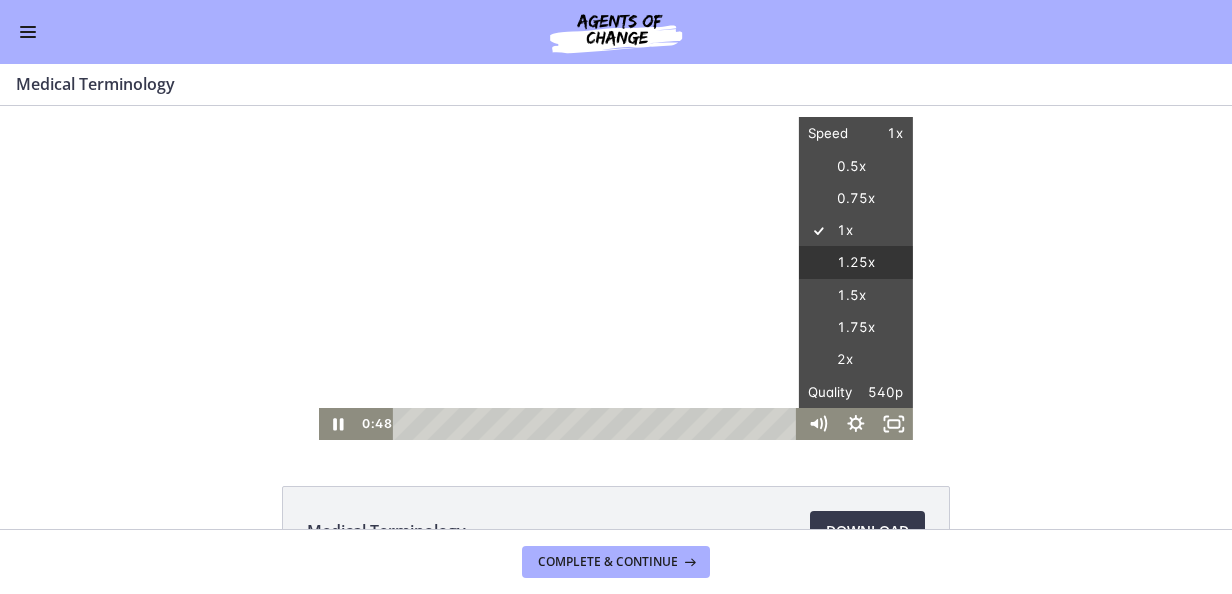 click on "1.25x" at bounding box center [856, 263] 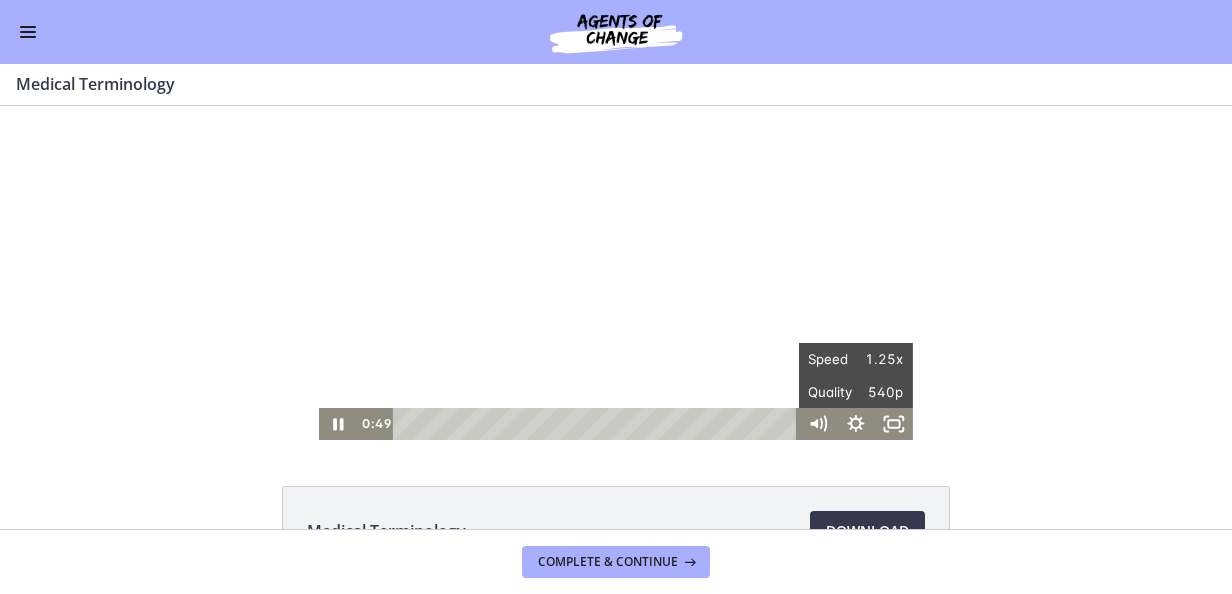 click on "Click for sound
@keyframes VOLUME_SMALL_WAVE_FLASH {
0% { opacity: 0; }
33% { opacity: 1; }
66% { opacity: 1; }
100% { opacity: 0; }
}
@keyframes VOLUME_LARGE_WAVE_FLASH {
0% { opacity: 0; }
33% { opacity: 1; }
66% { opacity: 1; }
100% { opacity: 0; }
}
.volume__small-wave {
animation: VOLUME_SMALL_WAVE_FLASH 2s infinite;
opacity: 0;
}
.volume__large-wave {
animation: VOLUME_LARGE_WAVE_FLASH 2s infinite .3s;
opacity: 0;
}
0:49 23:37 Speed 1.25x Speed 0.5x 0.75x 1x 1.25x 1.5x 1.75x 2x Quality 540p Quality Auto 224p 360p 540p 720p 1080p" at bounding box center [616, 273] 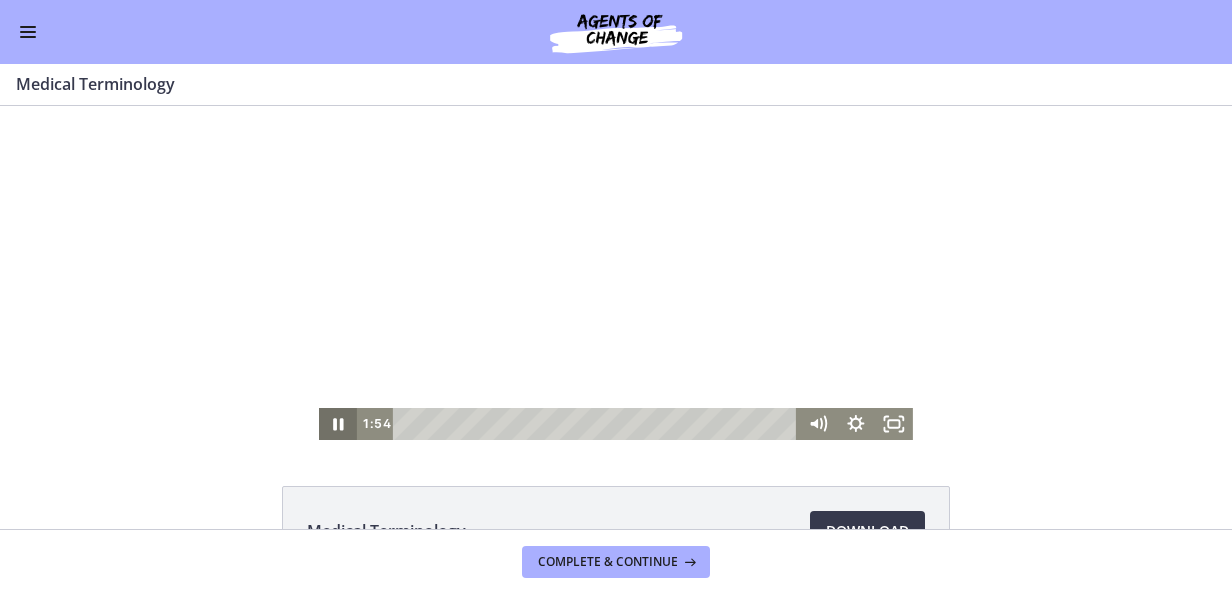 click 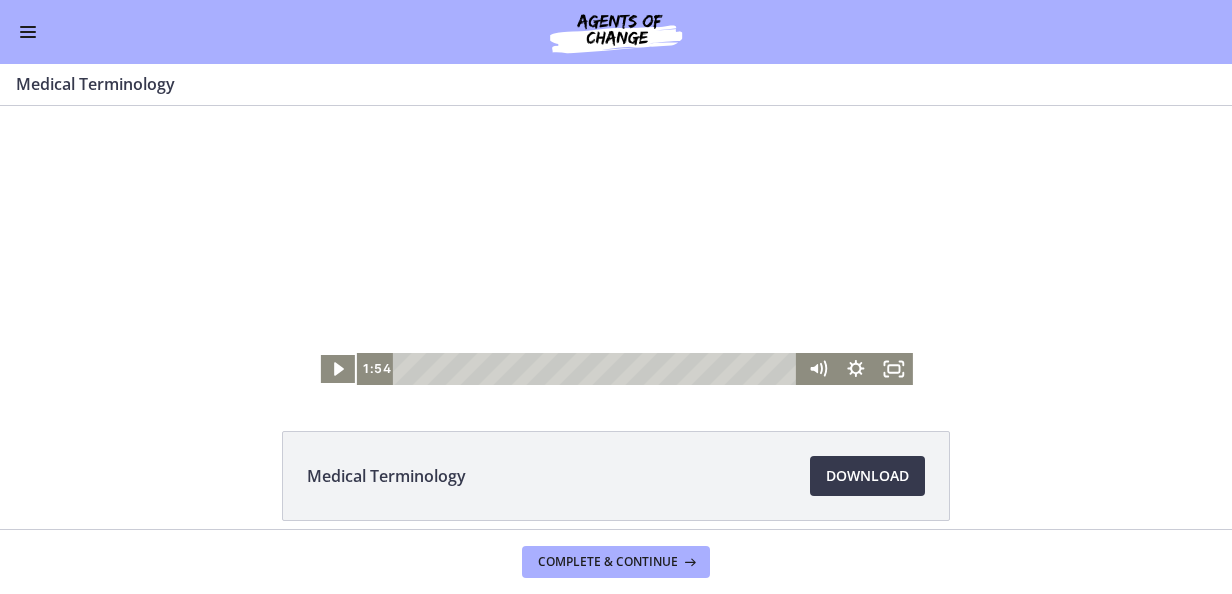 scroll, scrollTop: 142, scrollLeft: 0, axis: vertical 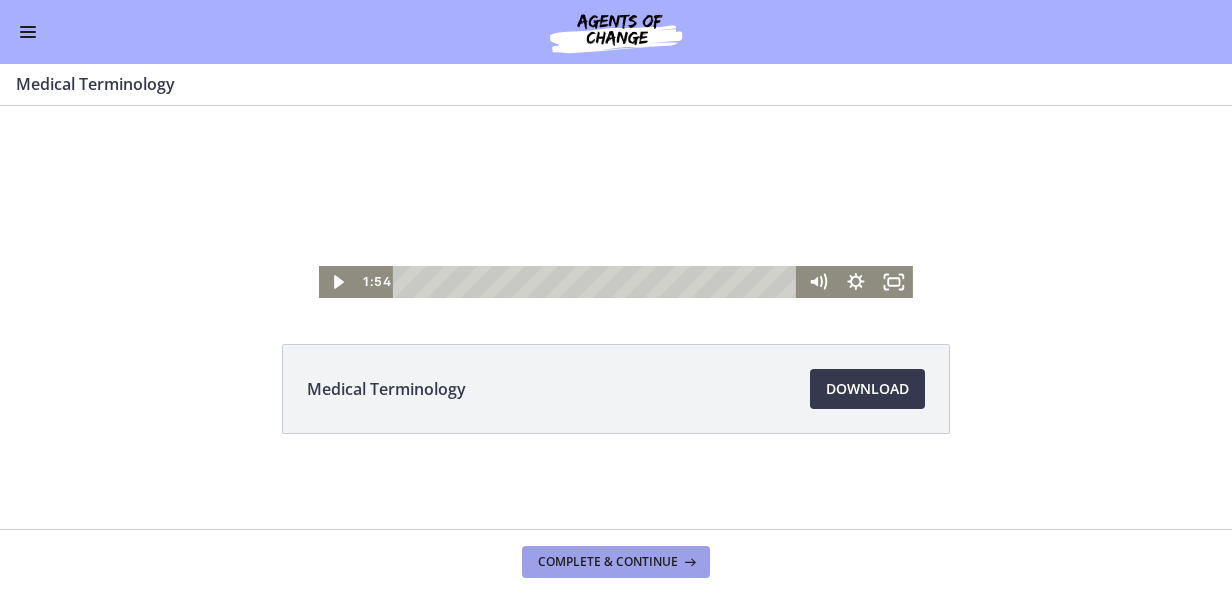 click on "Complete & continue" at bounding box center (608, 562) 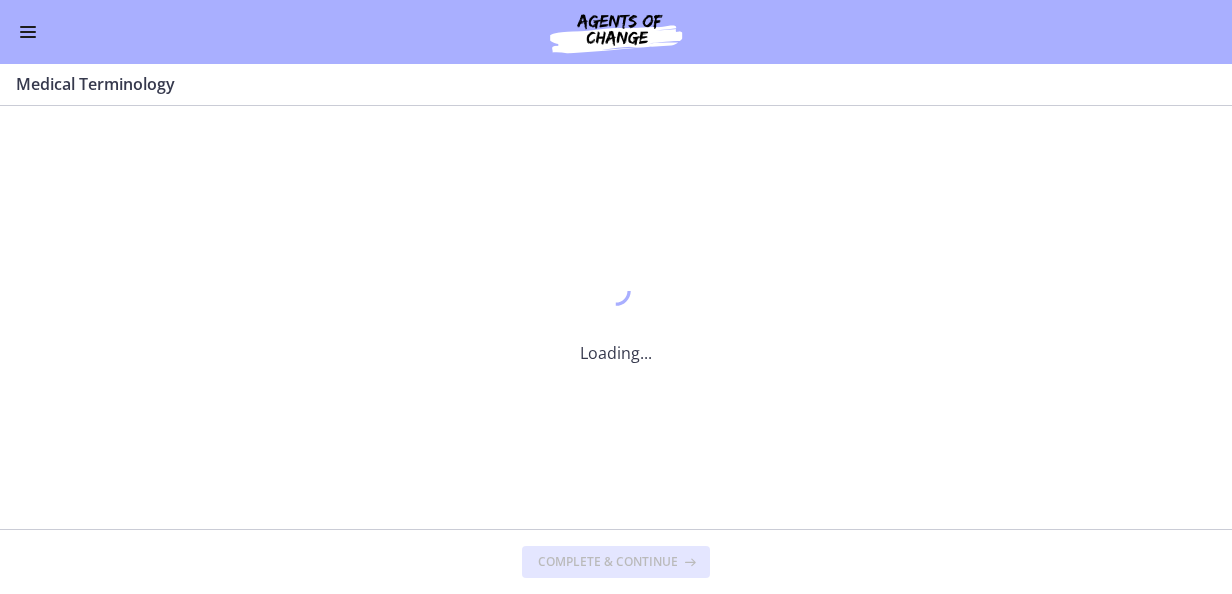 scroll, scrollTop: 0, scrollLeft: 0, axis: both 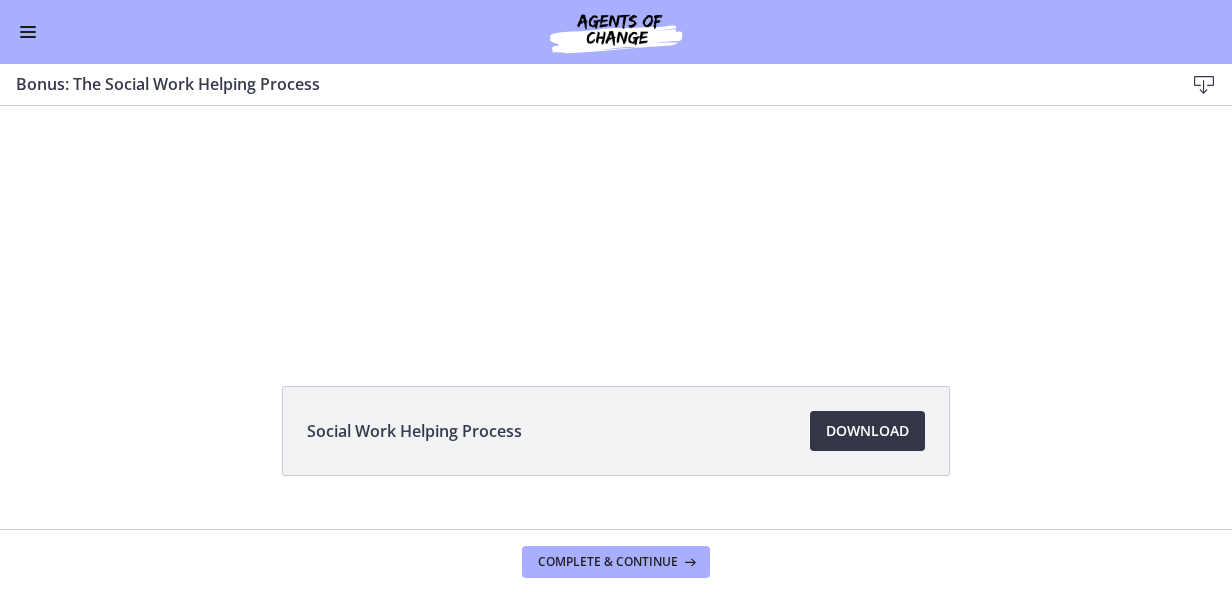 click on "Download
Opens in a new window" at bounding box center [867, 431] 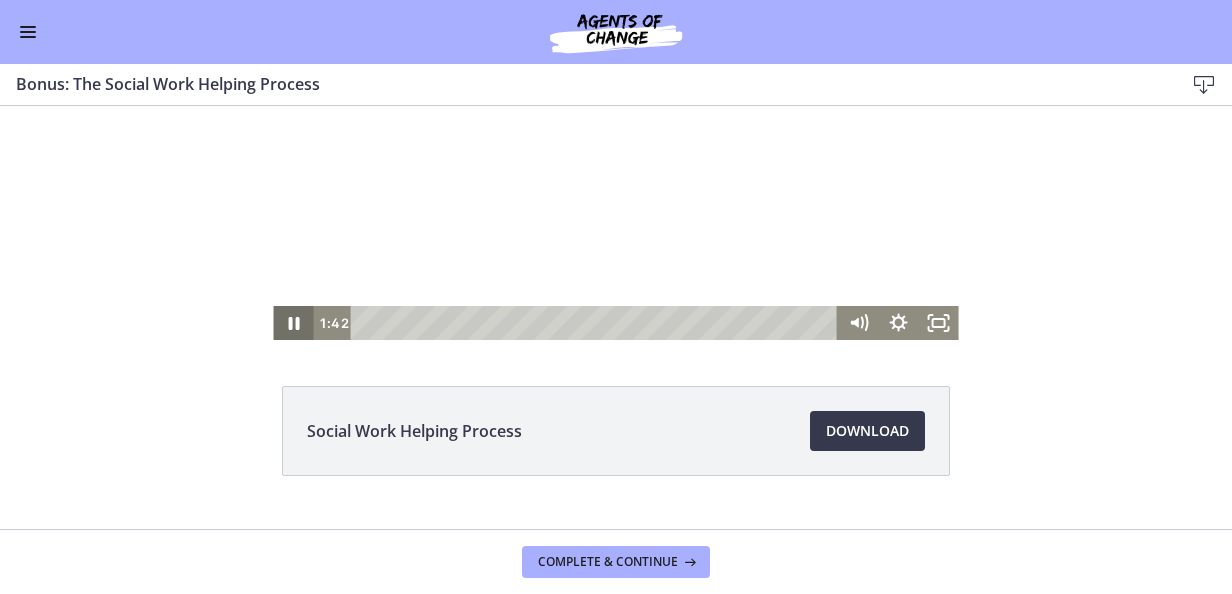 click 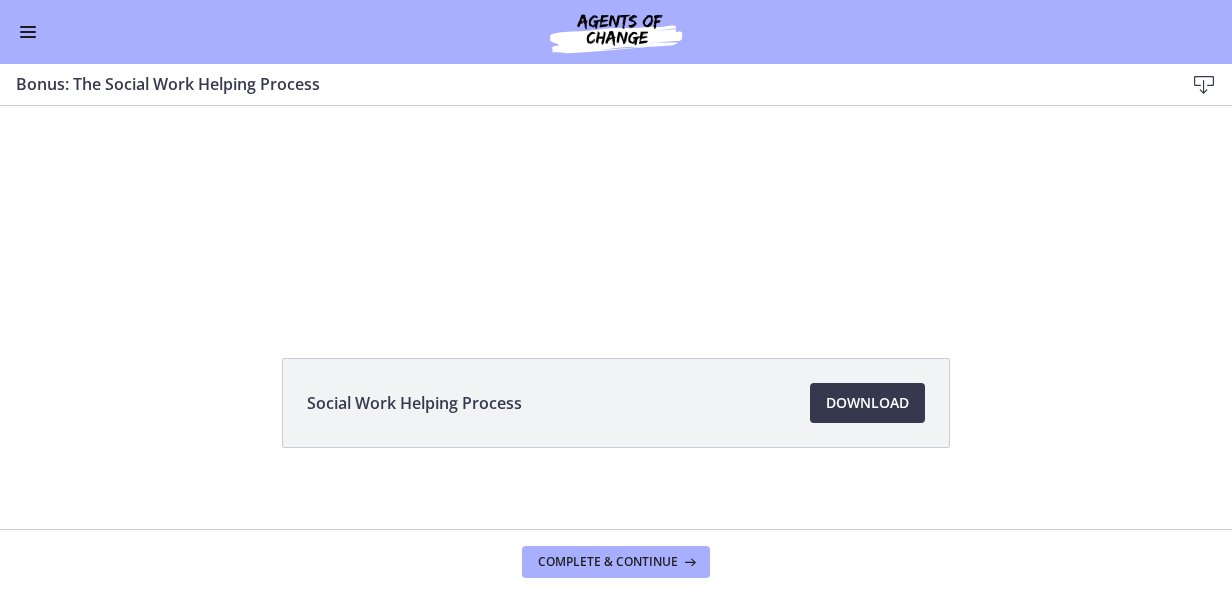 scroll, scrollTop: 142, scrollLeft: 0, axis: vertical 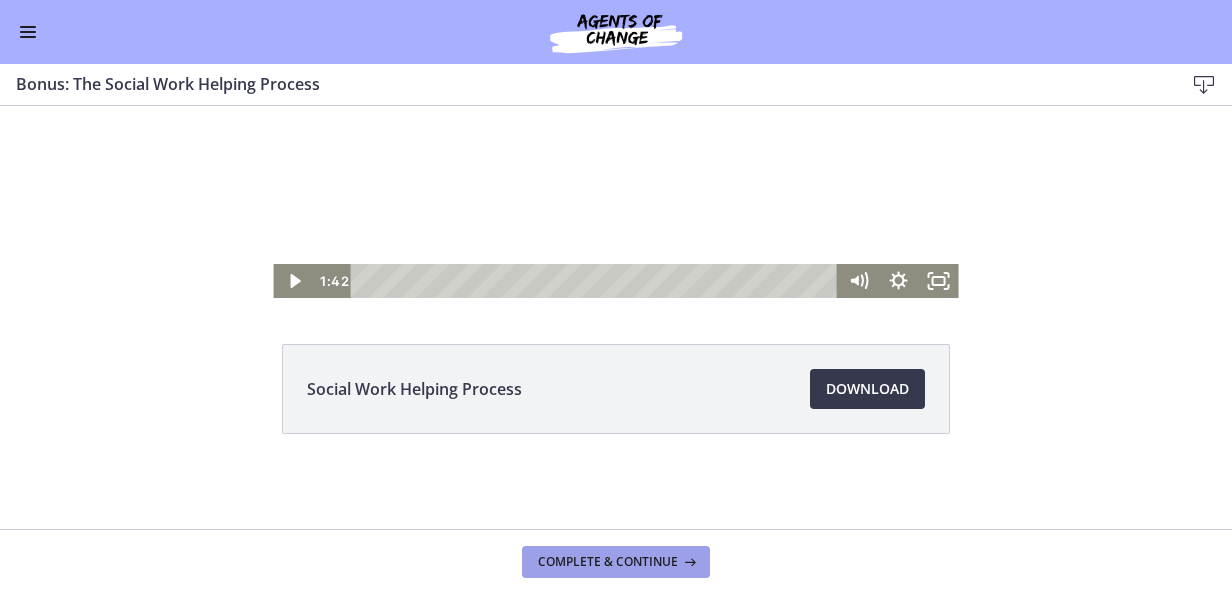 click on "Complete & continue" at bounding box center (608, 562) 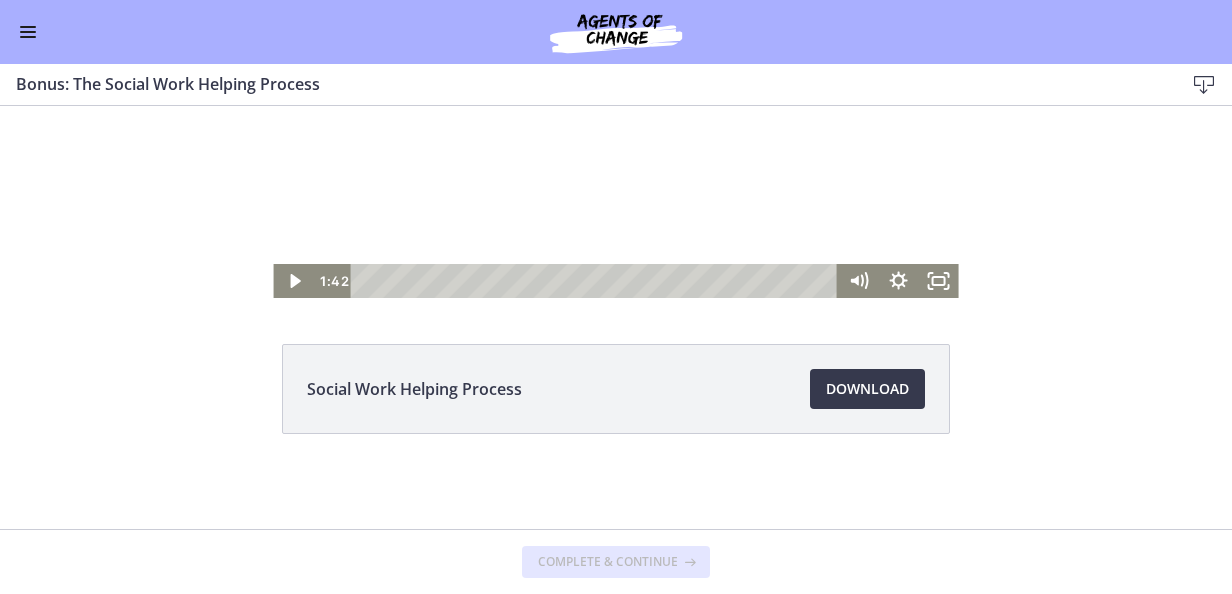 scroll, scrollTop: 0, scrollLeft: 0, axis: both 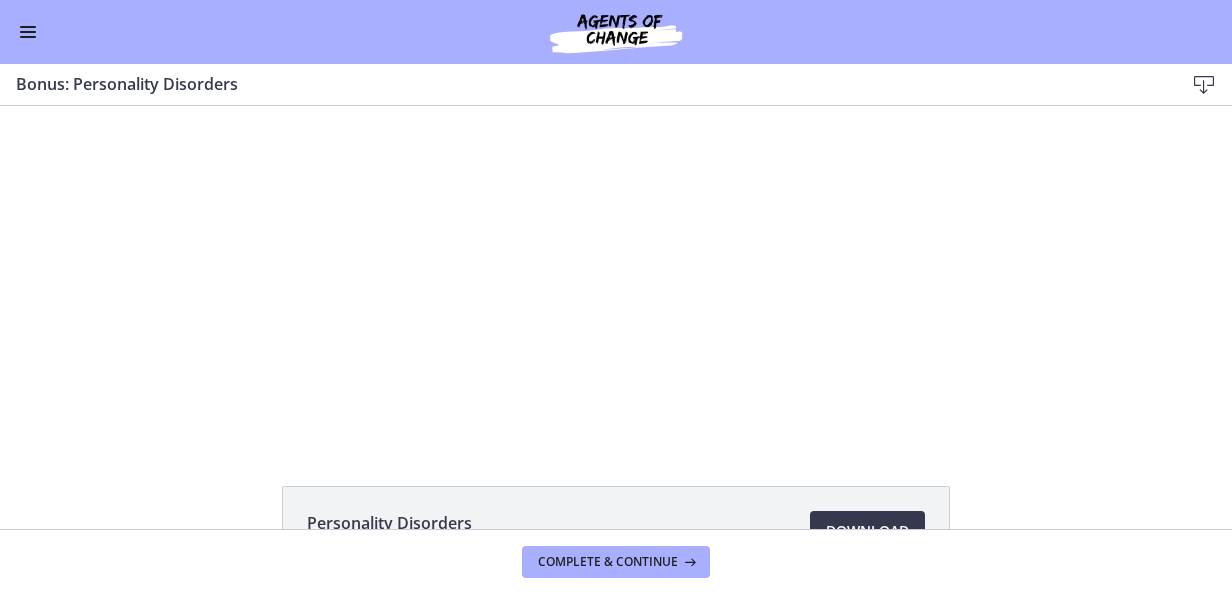 click at bounding box center [28, 32] 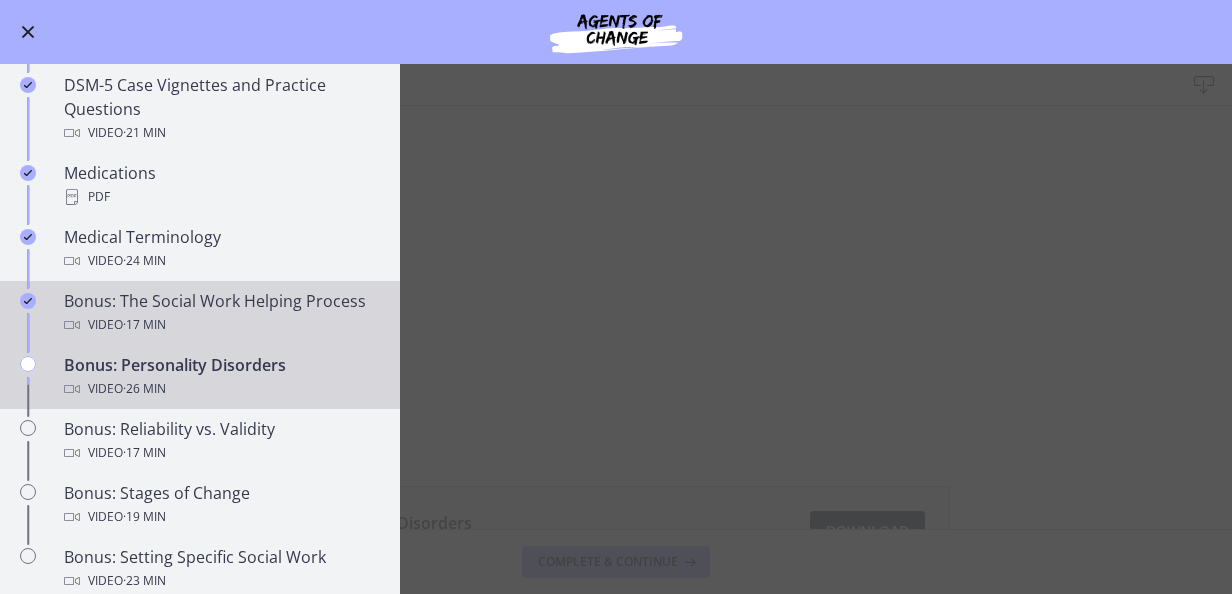 scroll, scrollTop: 1400, scrollLeft: 0, axis: vertical 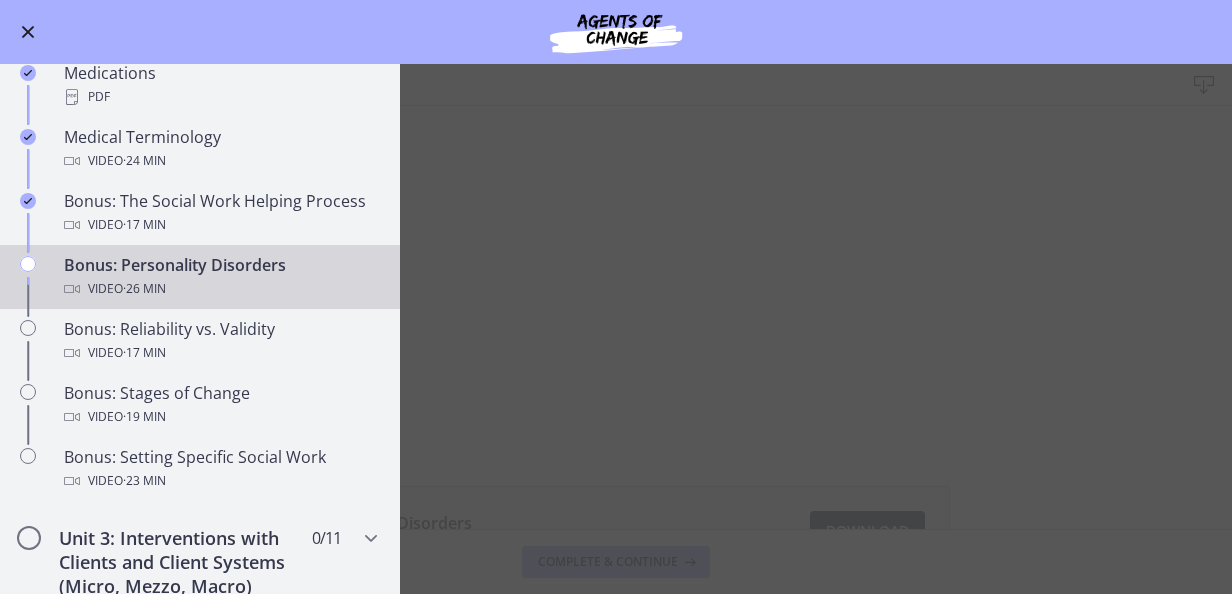 click on "Bonus: Personality Disorders
Download
Enable fullscreen
Personality Disorders
873 KB
Download
Opens in a new window
Complete & continue" at bounding box center [616, 329] 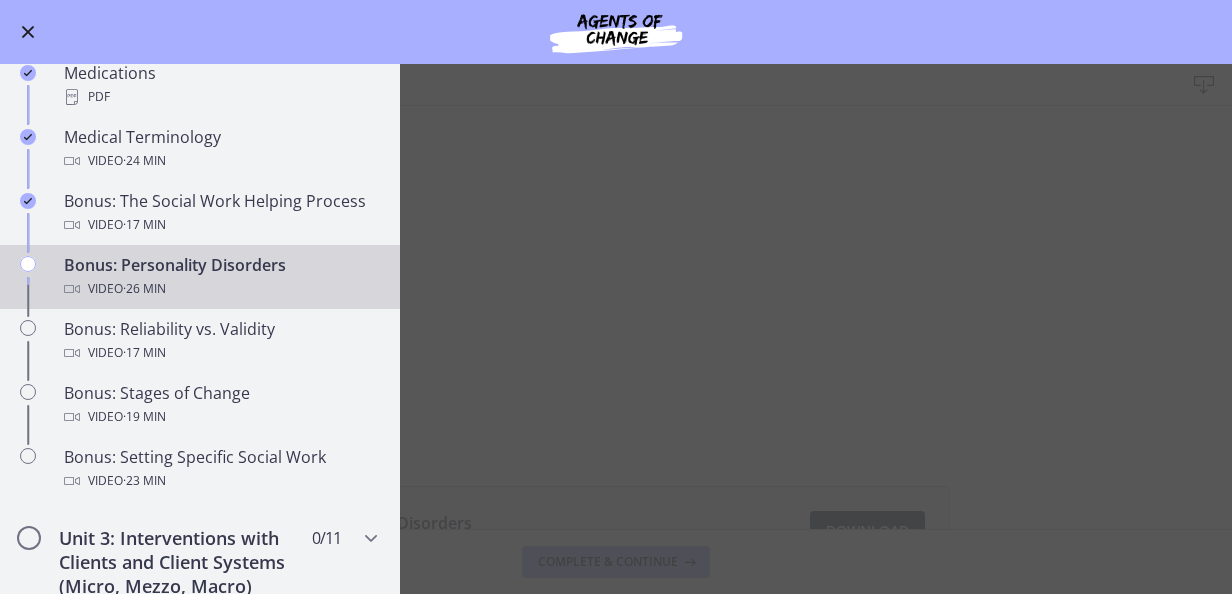 click at bounding box center [28, 32] 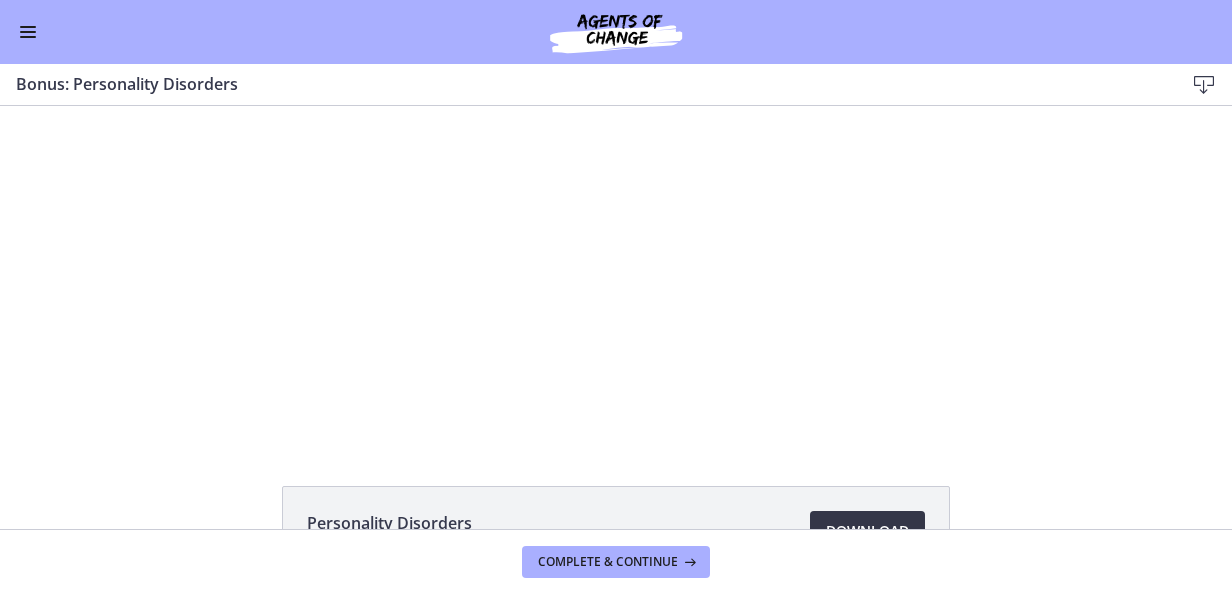 click on "Download
Opens in a new window" at bounding box center (867, 531) 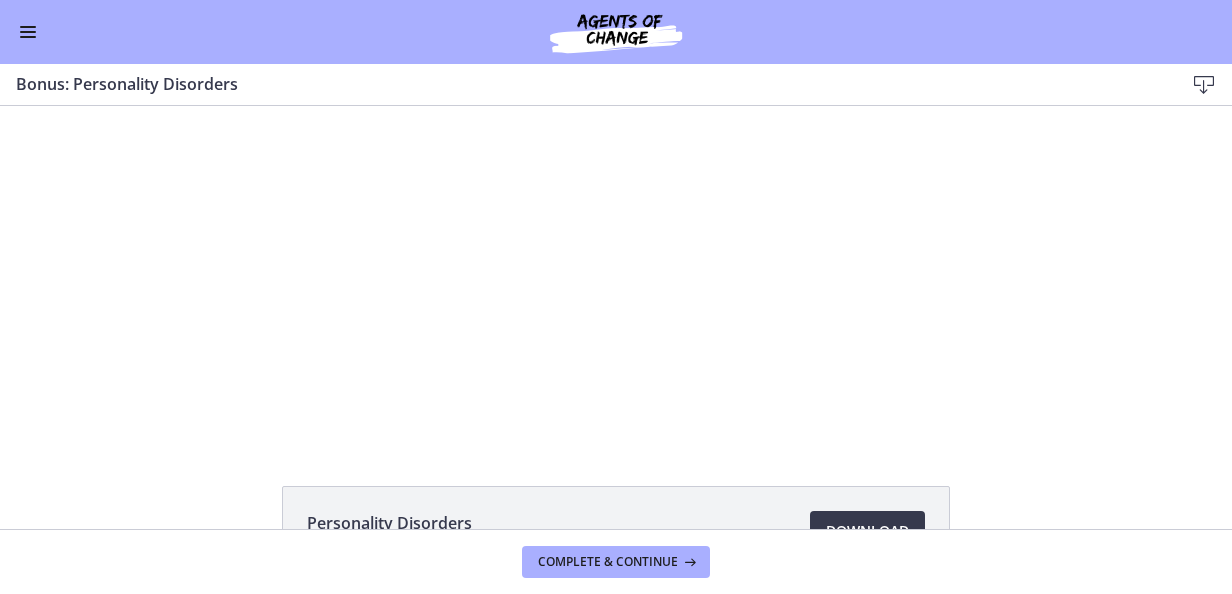 click at bounding box center (28, 32) 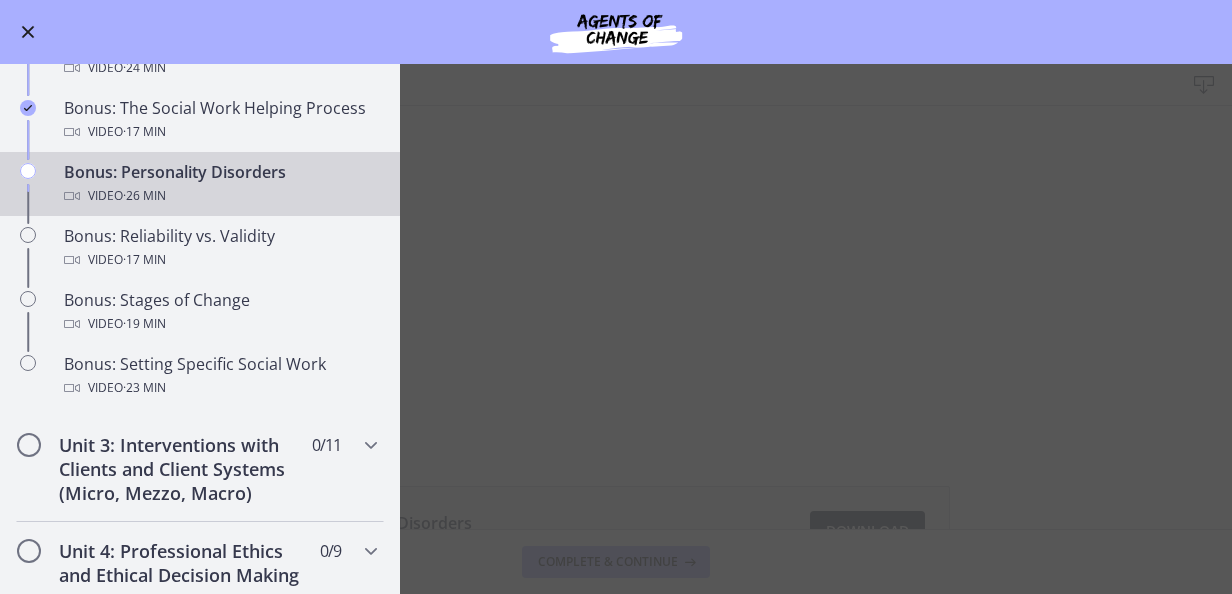 scroll, scrollTop: 1500, scrollLeft: 0, axis: vertical 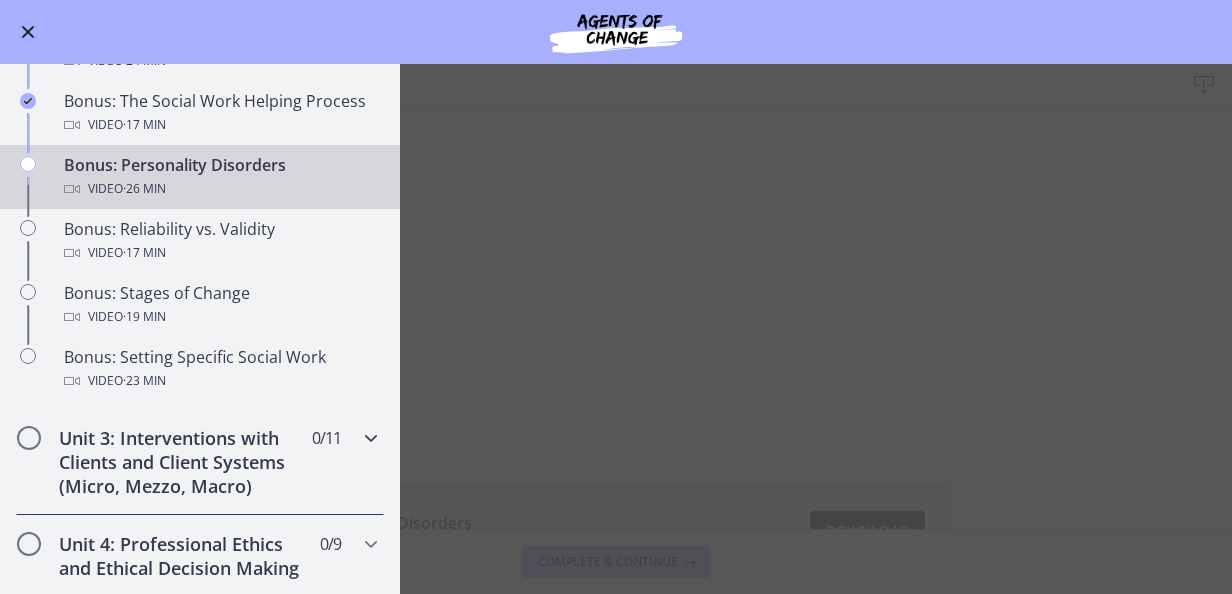 click on "0  /  11
Completed" at bounding box center [326, 438] 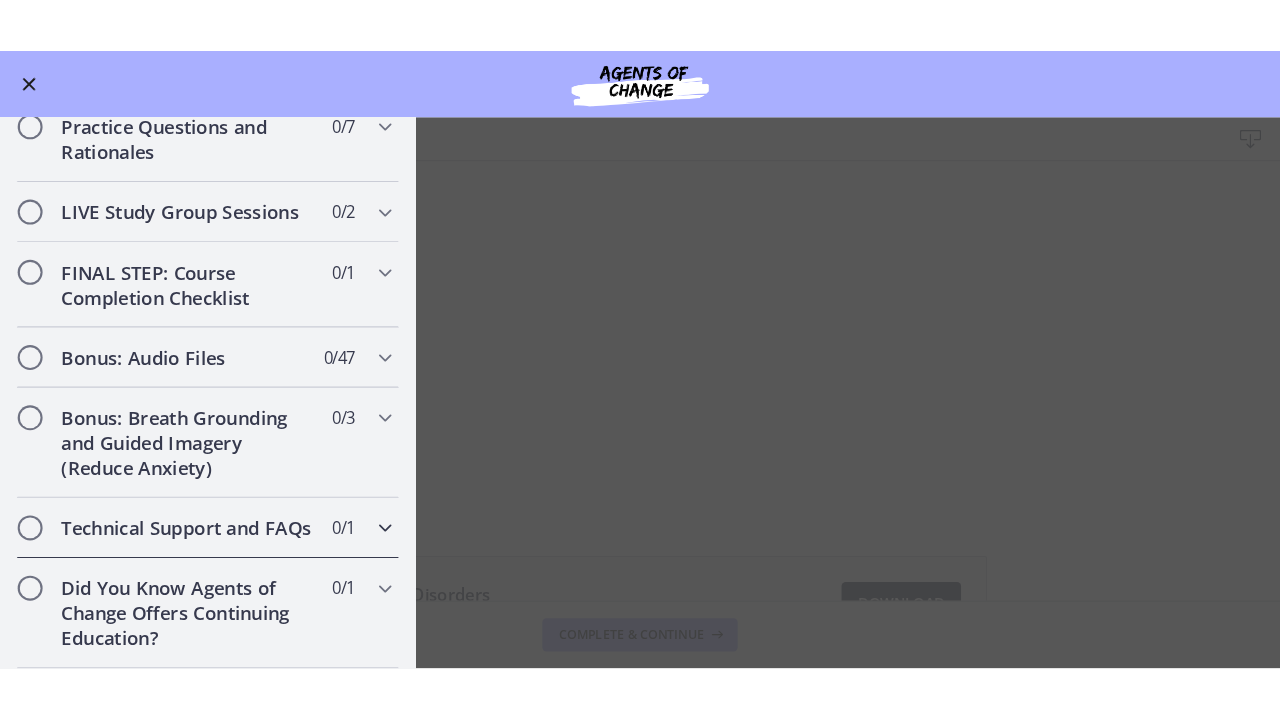 scroll, scrollTop: 1643, scrollLeft: 0, axis: vertical 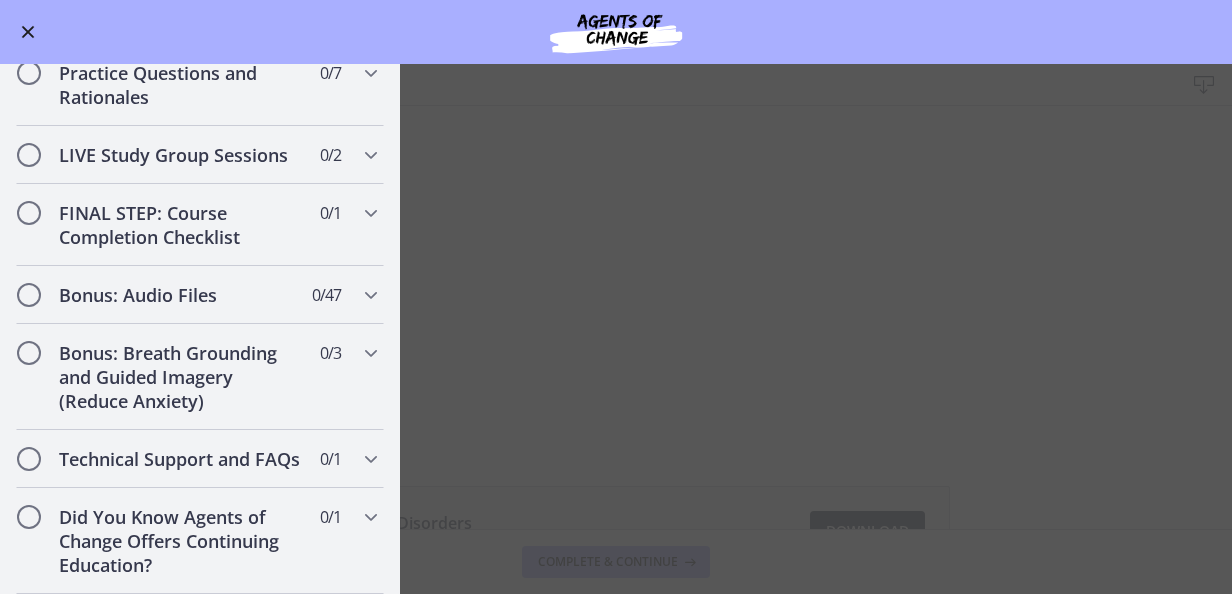 click on "Bonus: Personality Disorders
Download
Enable fullscreen
Personality Disorders
873 KB
Download
Opens in a new window
Complete & continue" at bounding box center (616, 329) 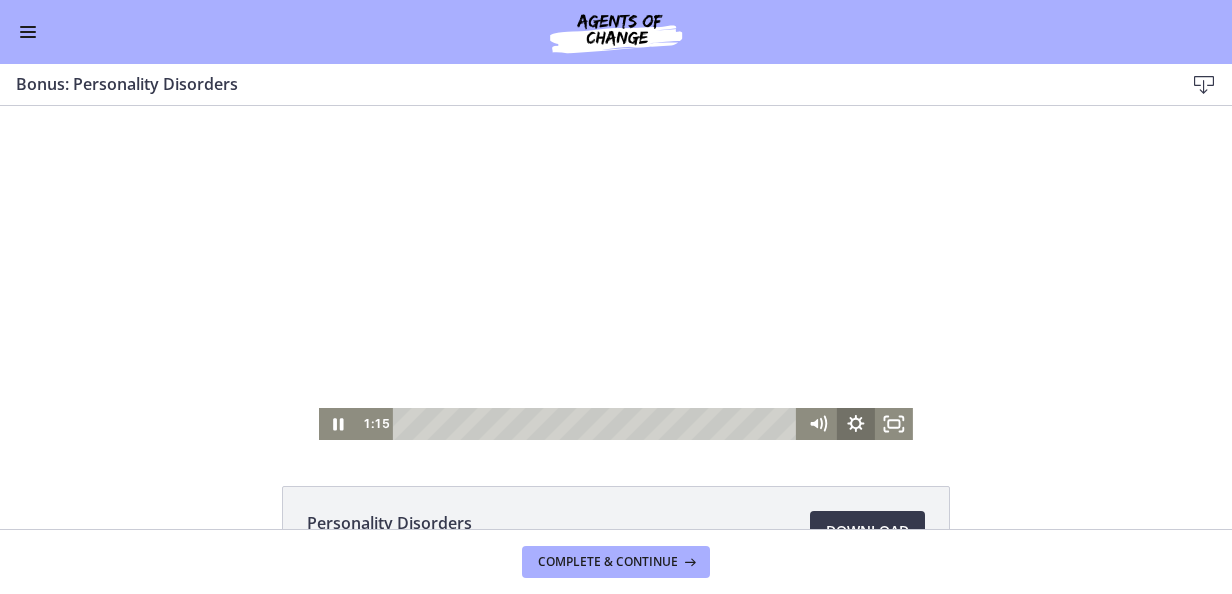 click 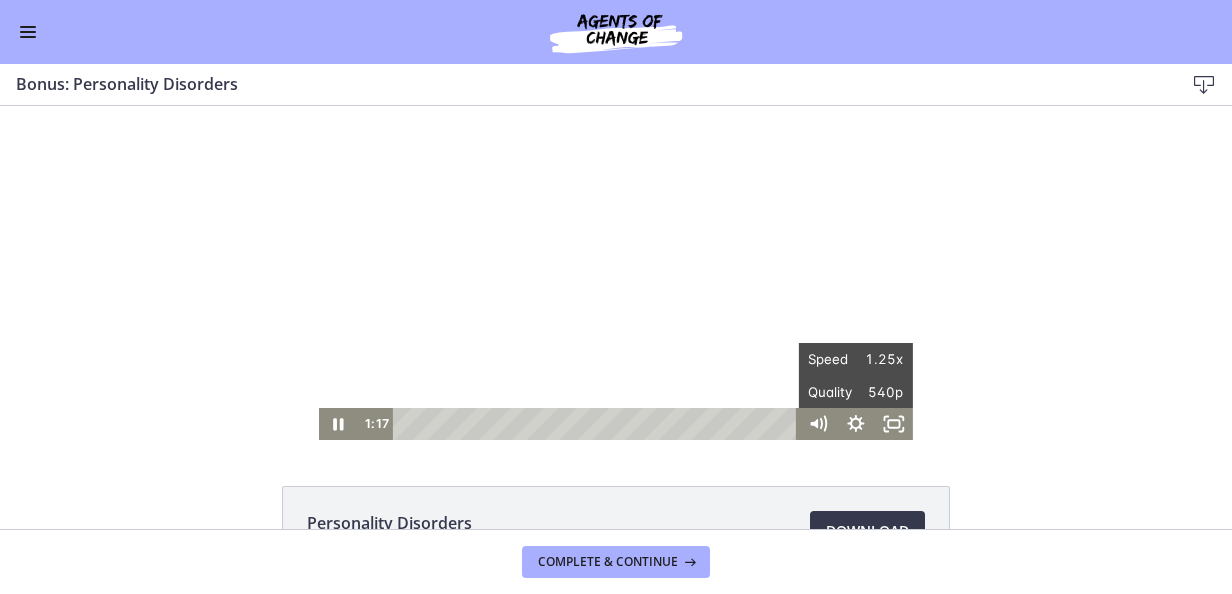click on "Click for sound
@keyframes VOLUME_SMALL_WAVE_FLASH {
0% { opacity: 0; }
33% { opacity: 1; }
66% { opacity: 1; }
100% { opacity: 0; }
}
@keyframes VOLUME_LARGE_WAVE_FLASH {
0% { opacity: 0; }
33% { opacity: 1; }
66% { opacity: 1; }
100% { opacity: 0; }
}
.volume__small-wave {
animation: VOLUME_SMALL_WAVE_FLASH 2s infinite;
opacity: 0;
}
.volume__large-wave {
animation: VOLUME_LARGE_WAVE_FLASH 2s infinite .3s;
opacity: 0;
}
1:17 25:02 Speed 1.25x Speed 0.5x 0.75x 1x 1.25x 1.5x 1.75x 2x Quality 540p Quality Auto 224p 360p 540p 720p" at bounding box center [616, 273] 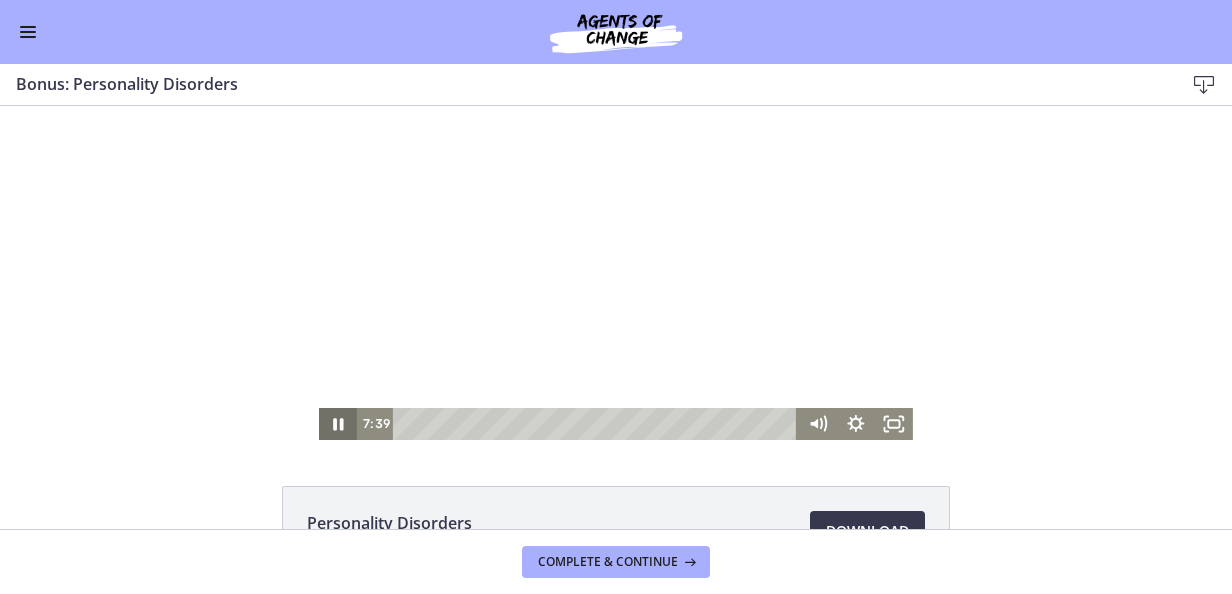 click 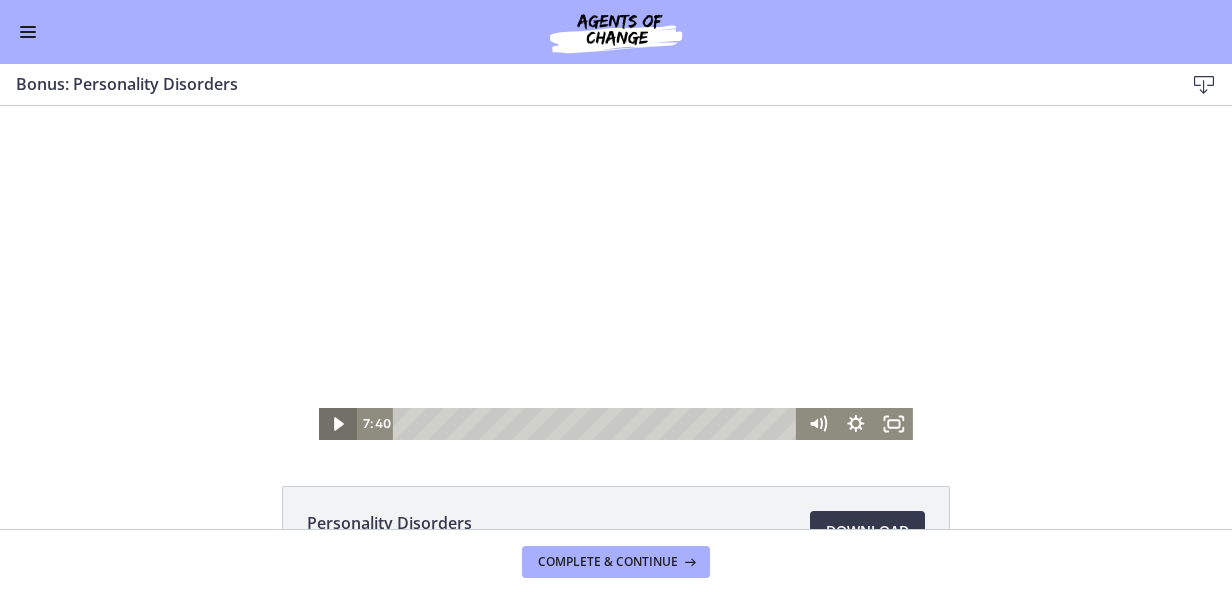 click 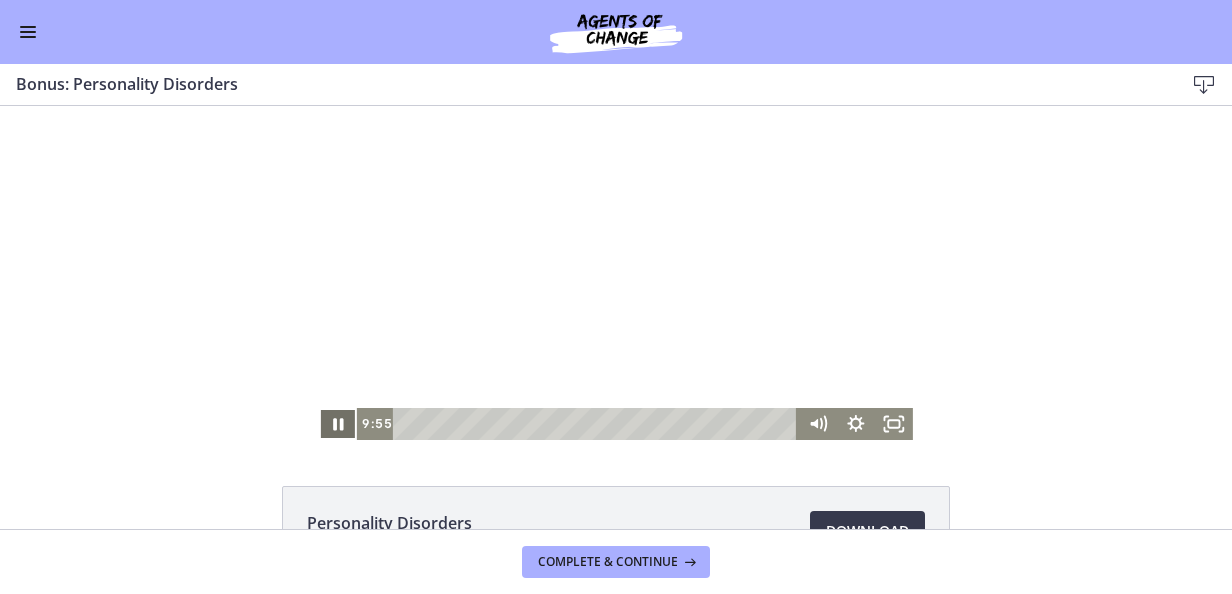 click 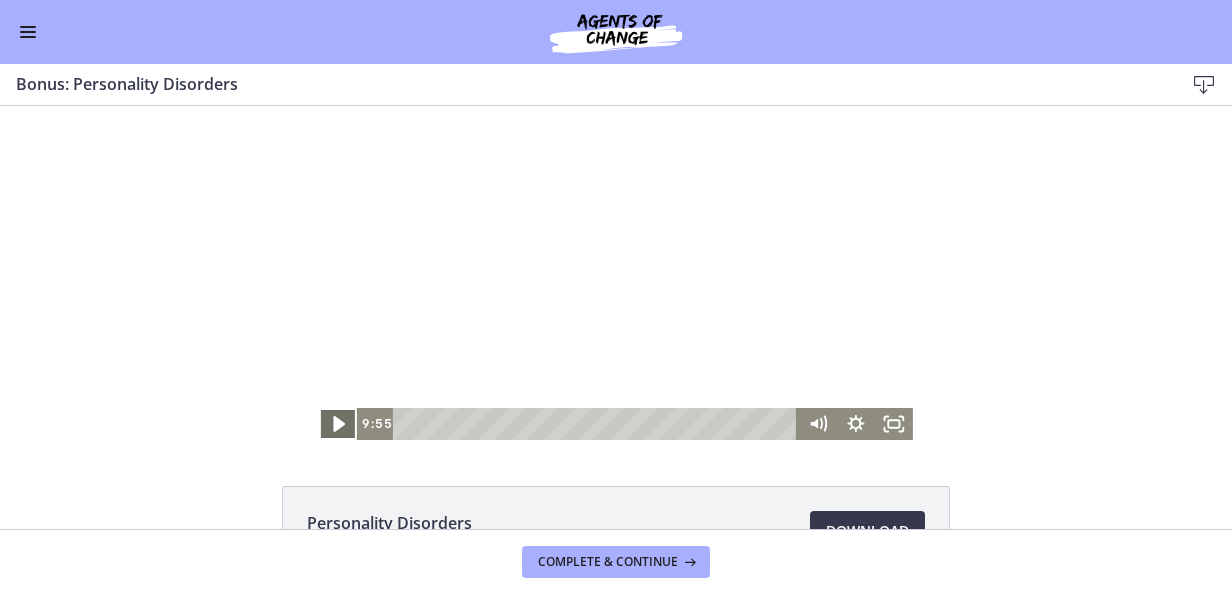click 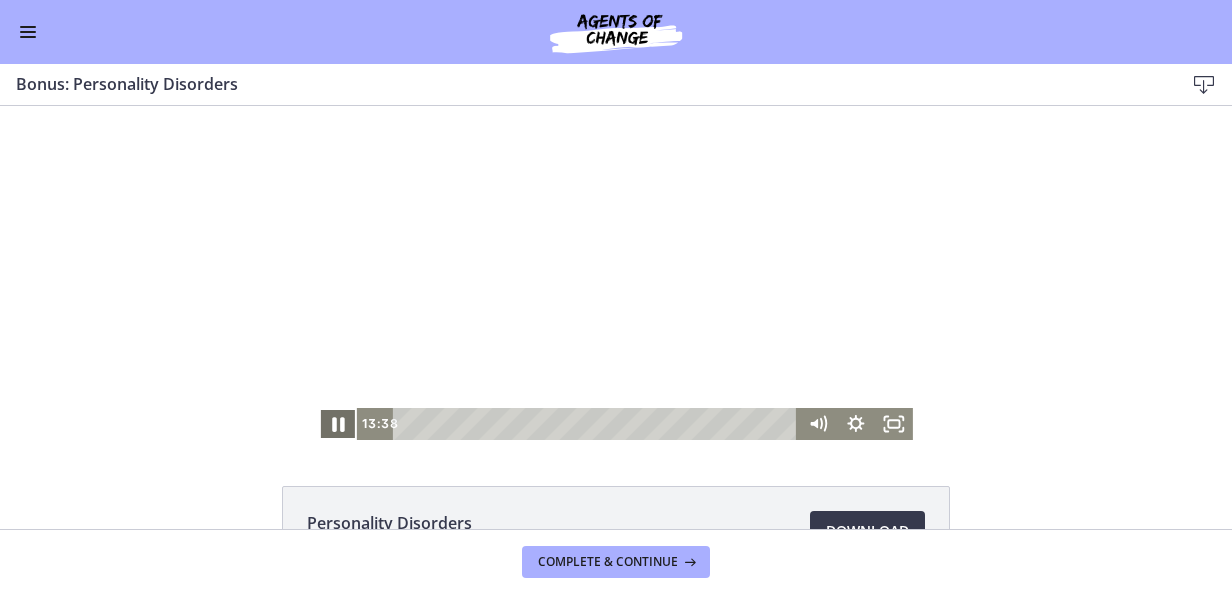 click 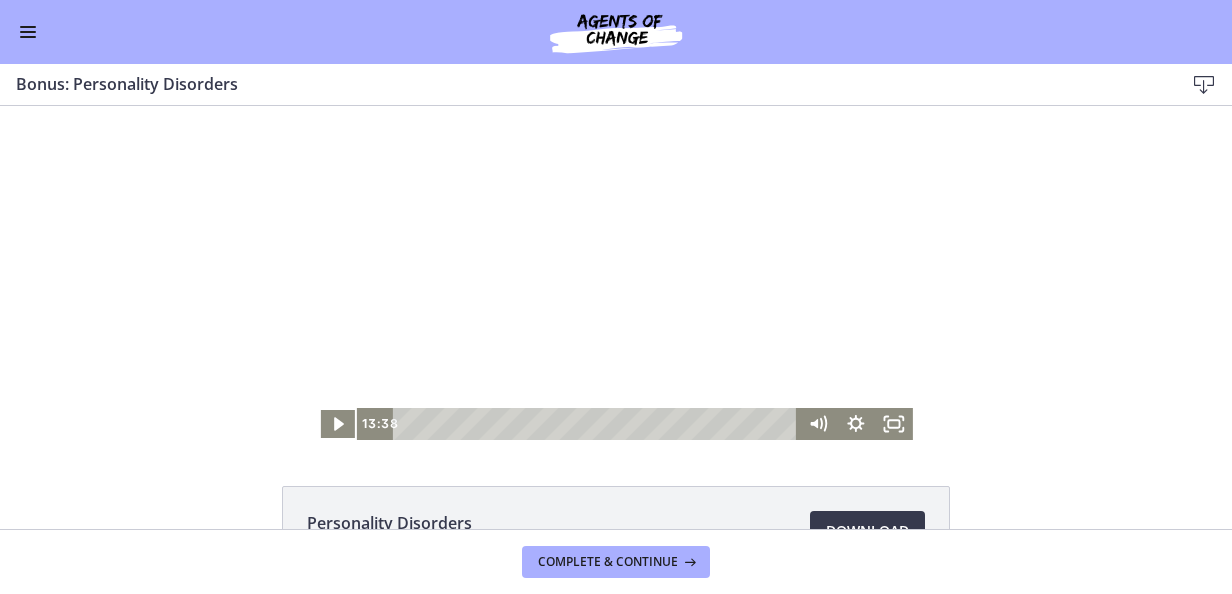 click on "Personality Disorders
873 KB
Download
Opens in a new window" 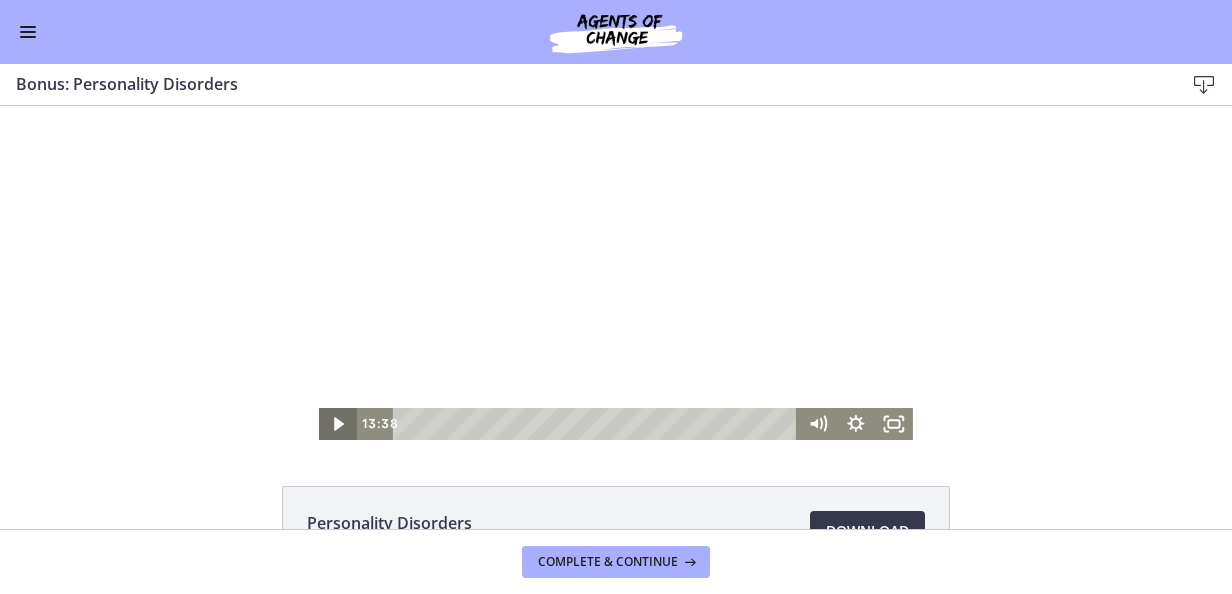 click 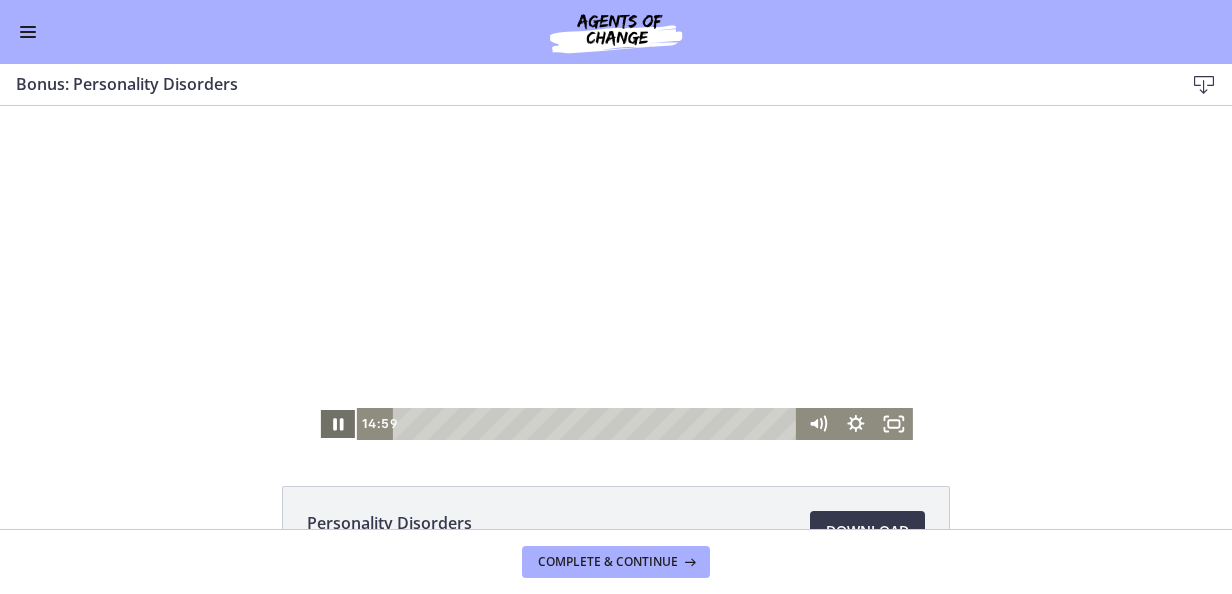 click 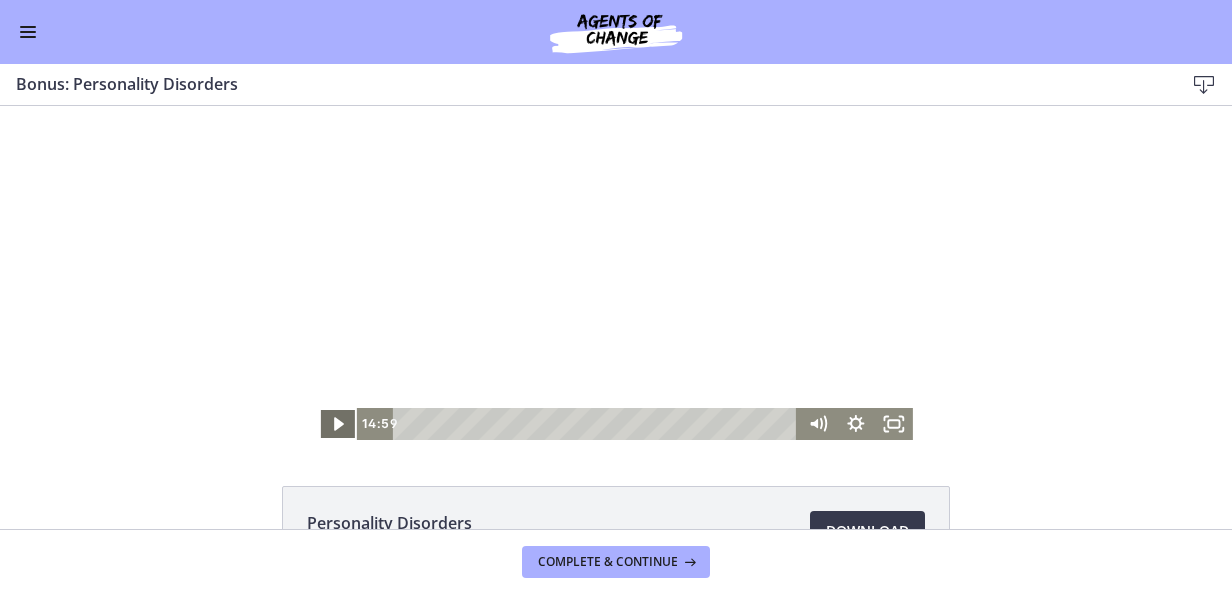 click 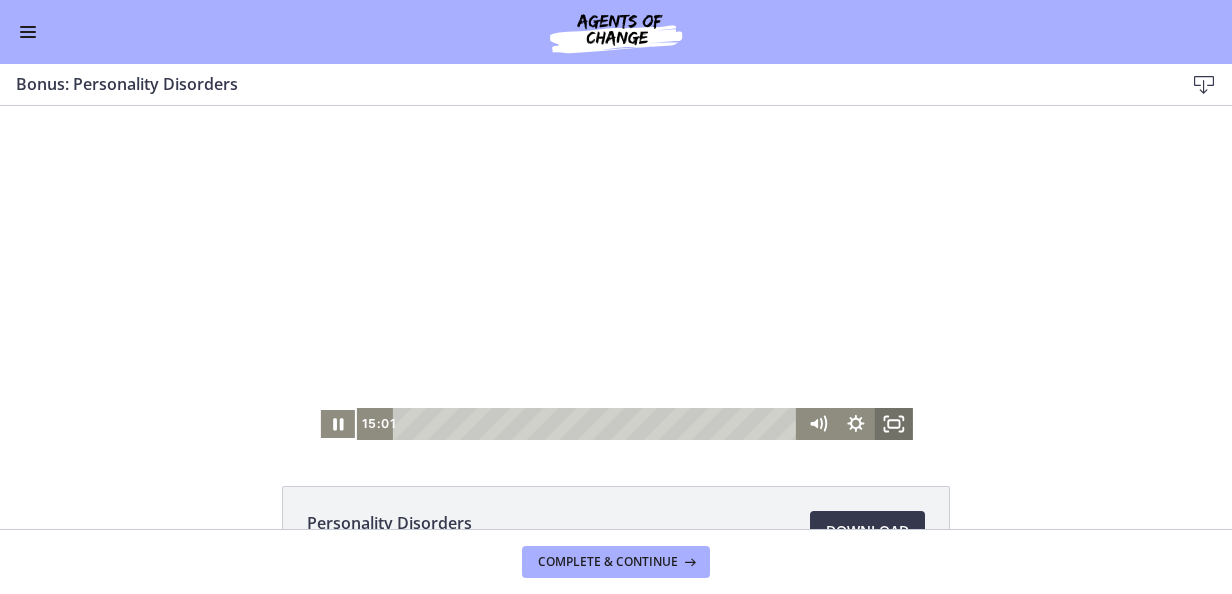 click 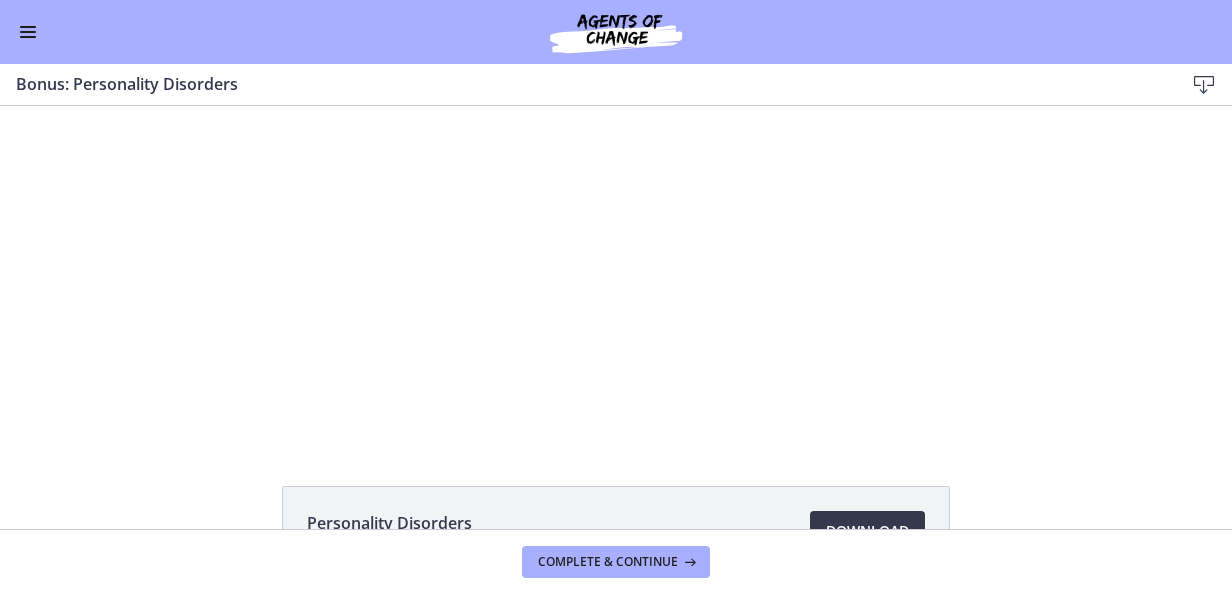 scroll, scrollTop: 1528, scrollLeft: 0, axis: vertical 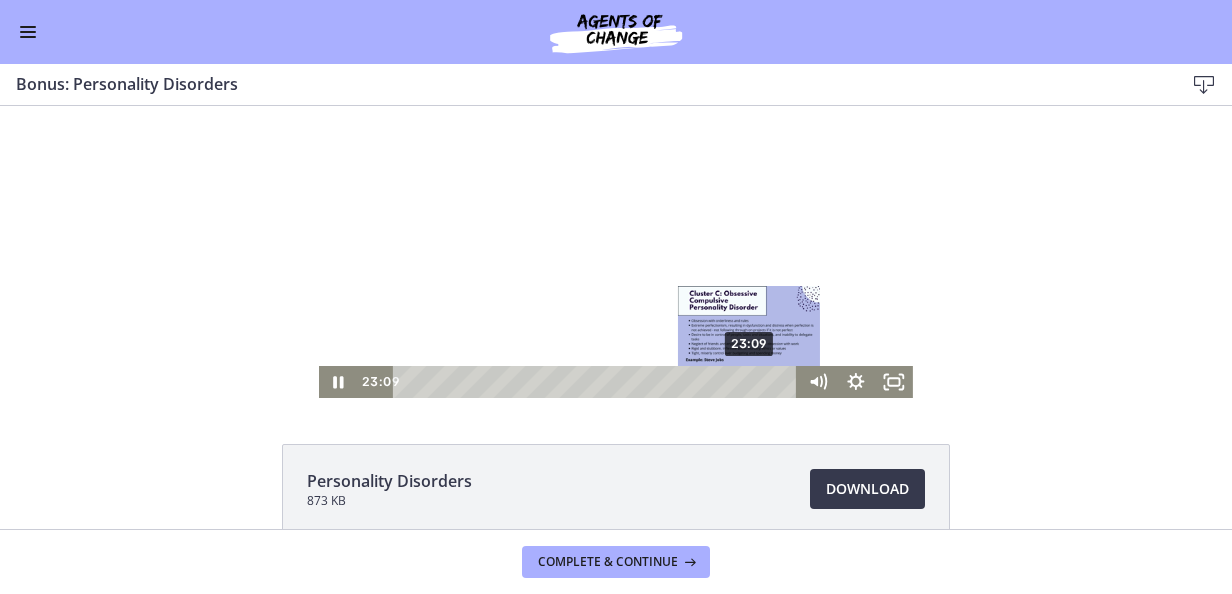 drag, startPoint x: 713, startPoint y: 383, endPoint x: 747, endPoint y: 379, distance: 34.234486 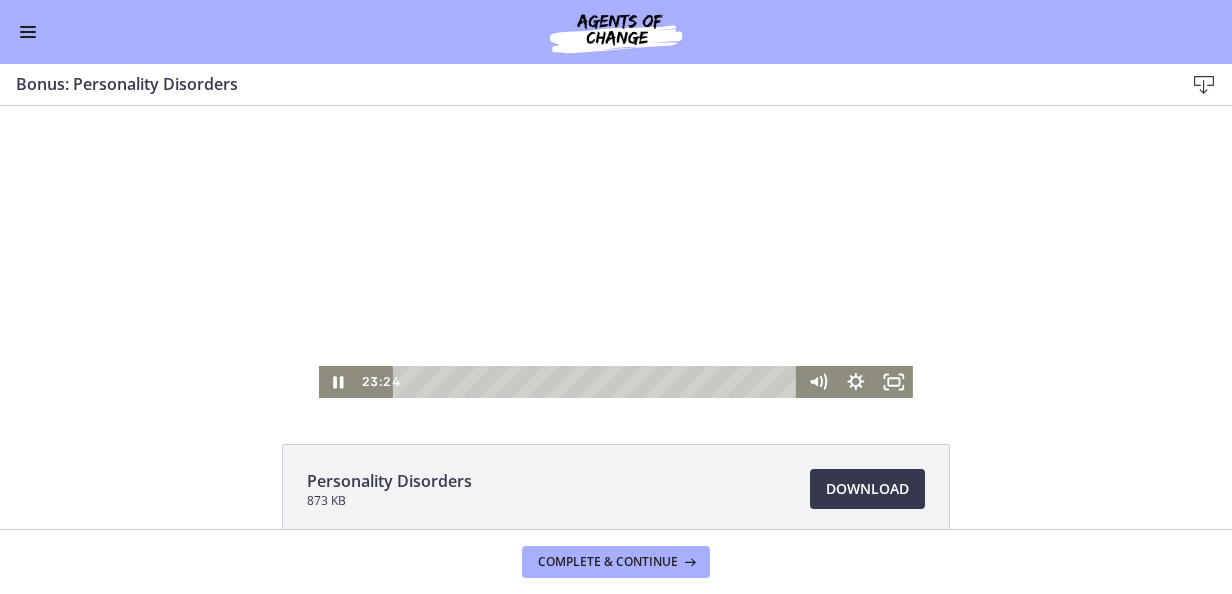 scroll, scrollTop: 0, scrollLeft: 0, axis: both 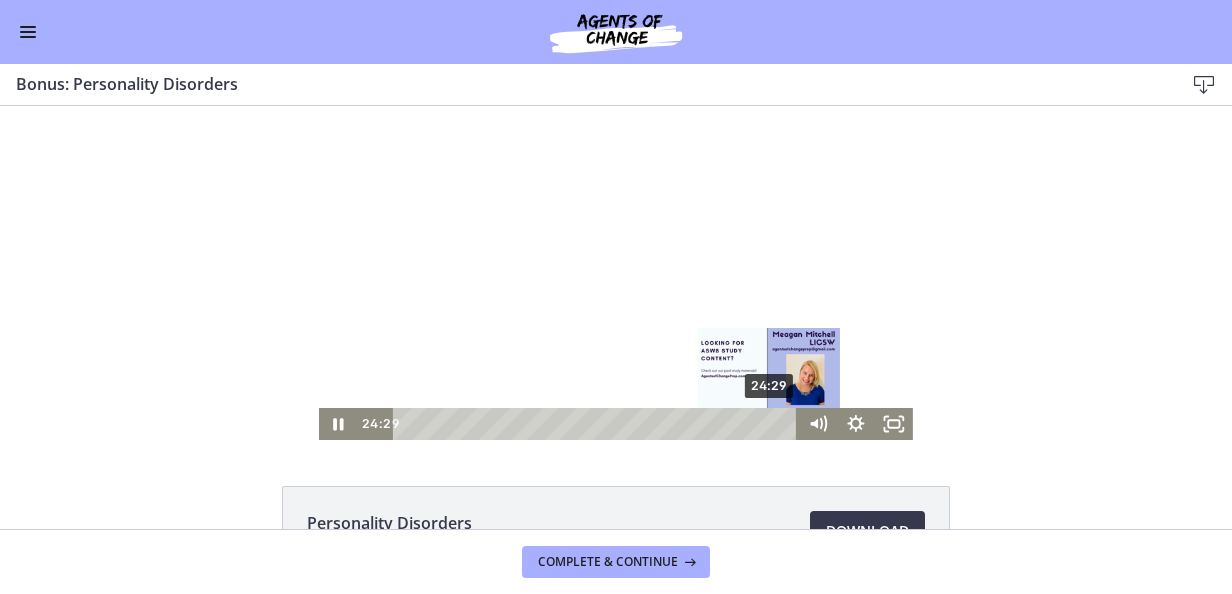 drag, startPoint x: 747, startPoint y: 426, endPoint x: 764, endPoint y: 426, distance: 17 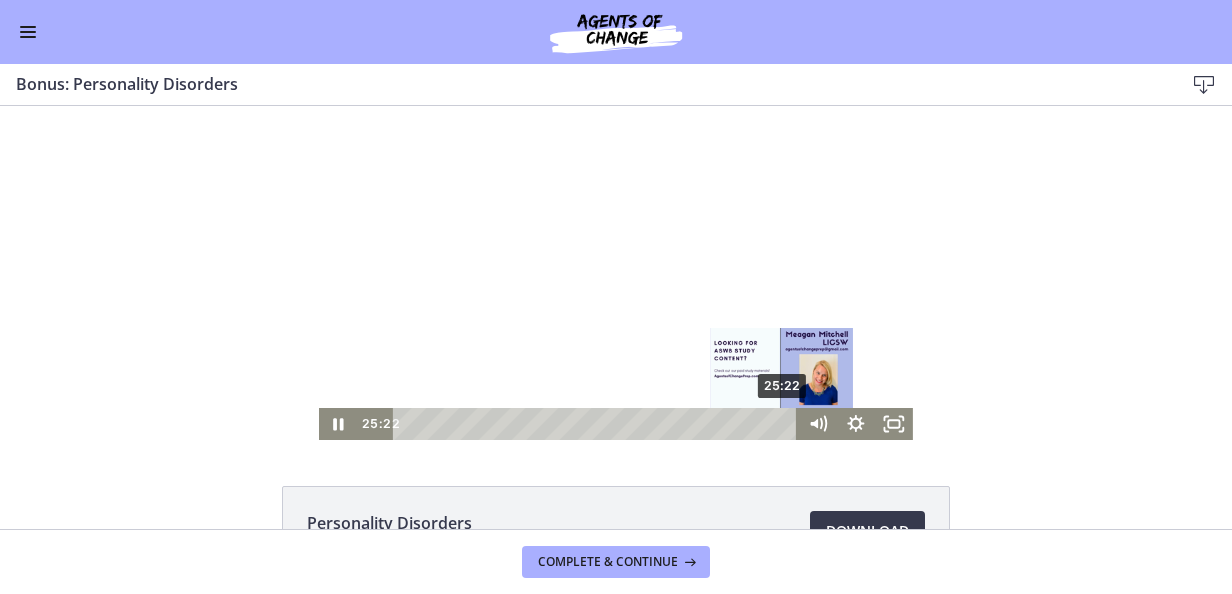 click at bounding box center [782, 424] 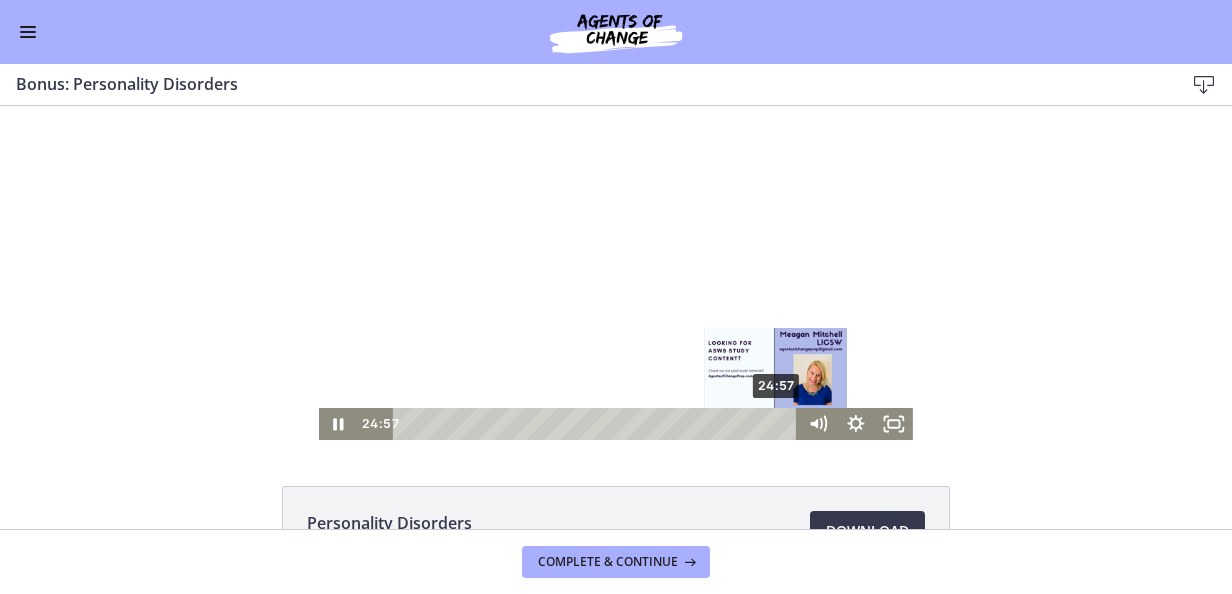 click at bounding box center [776, 424] 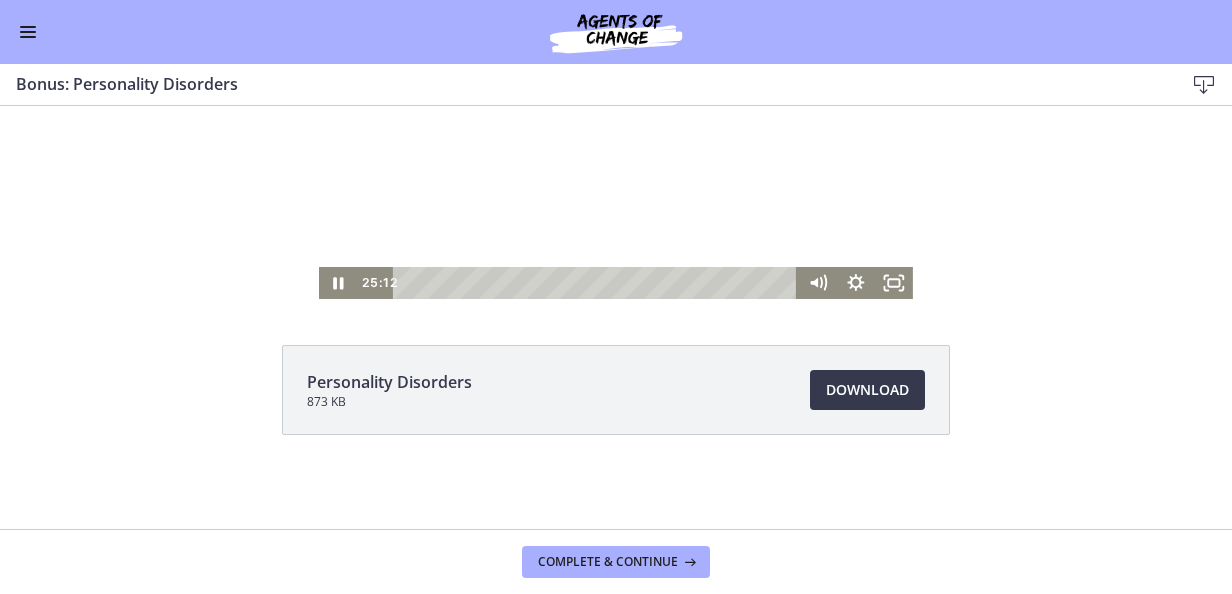 scroll, scrollTop: 142, scrollLeft: 0, axis: vertical 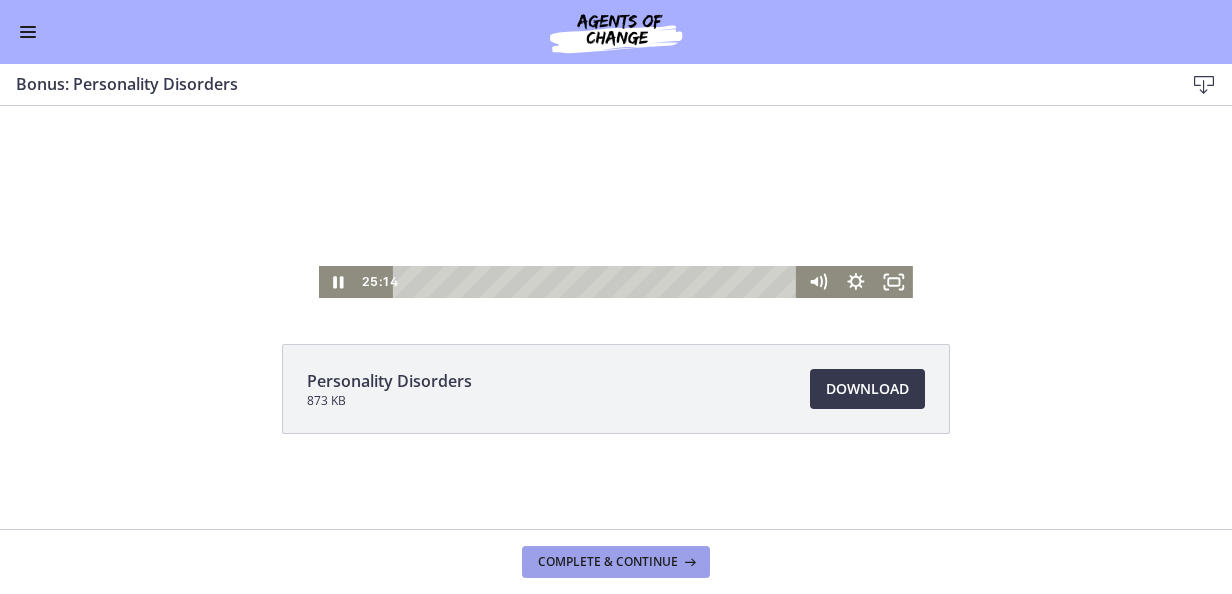 click on "Complete & continue" at bounding box center [608, 562] 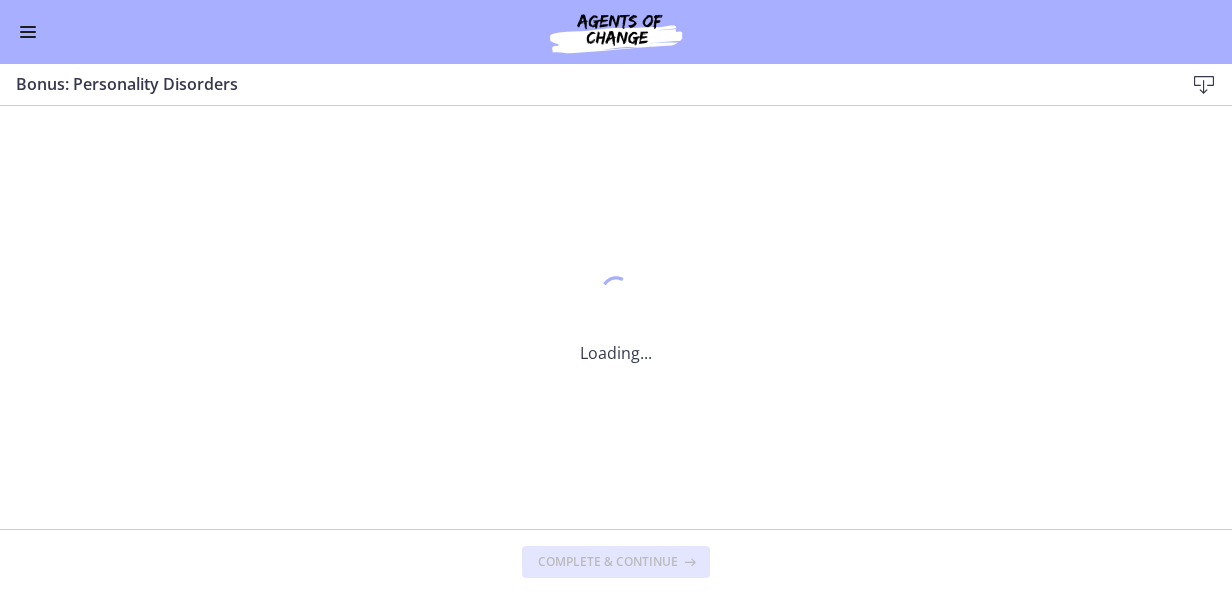 scroll, scrollTop: 0, scrollLeft: 0, axis: both 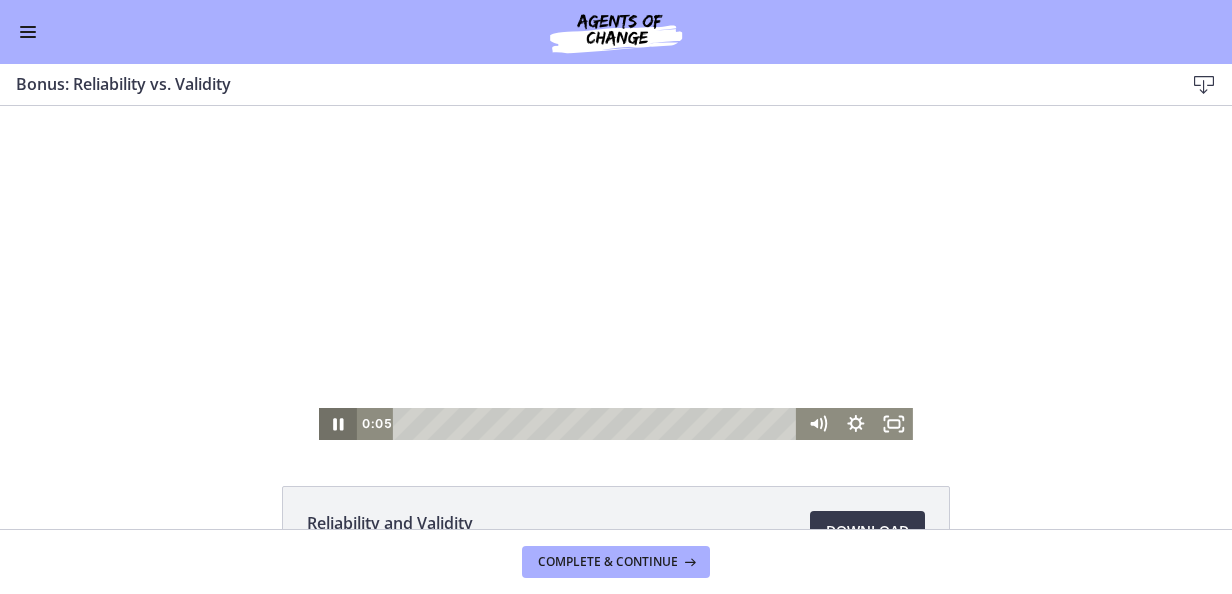 click 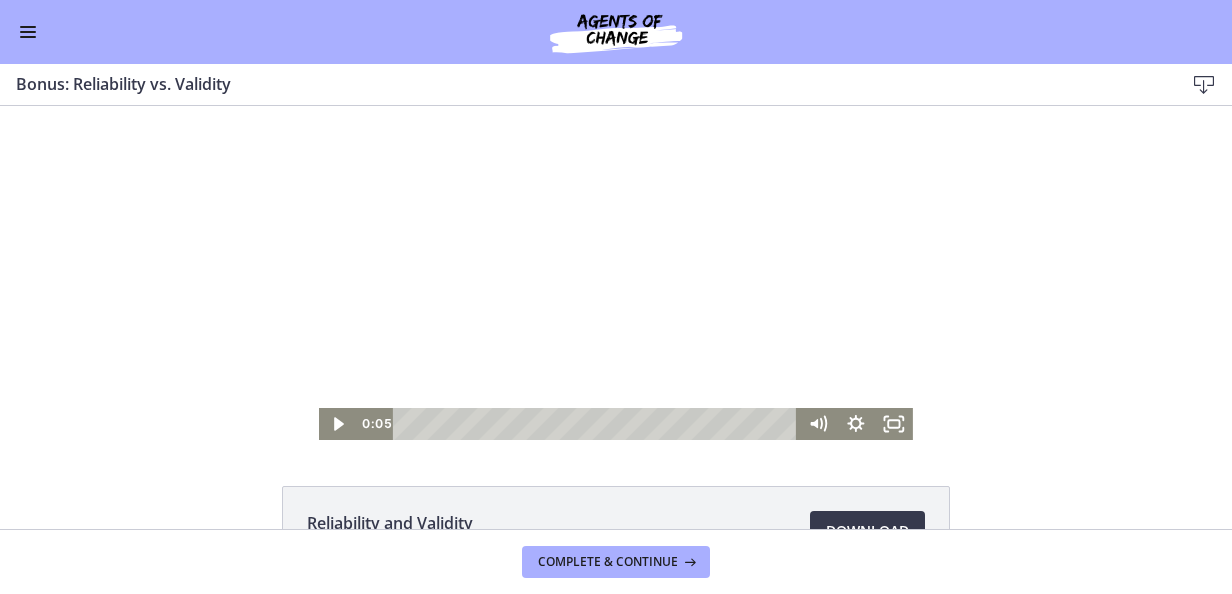 scroll, scrollTop: 142, scrollLeft: 0, axis: vertical 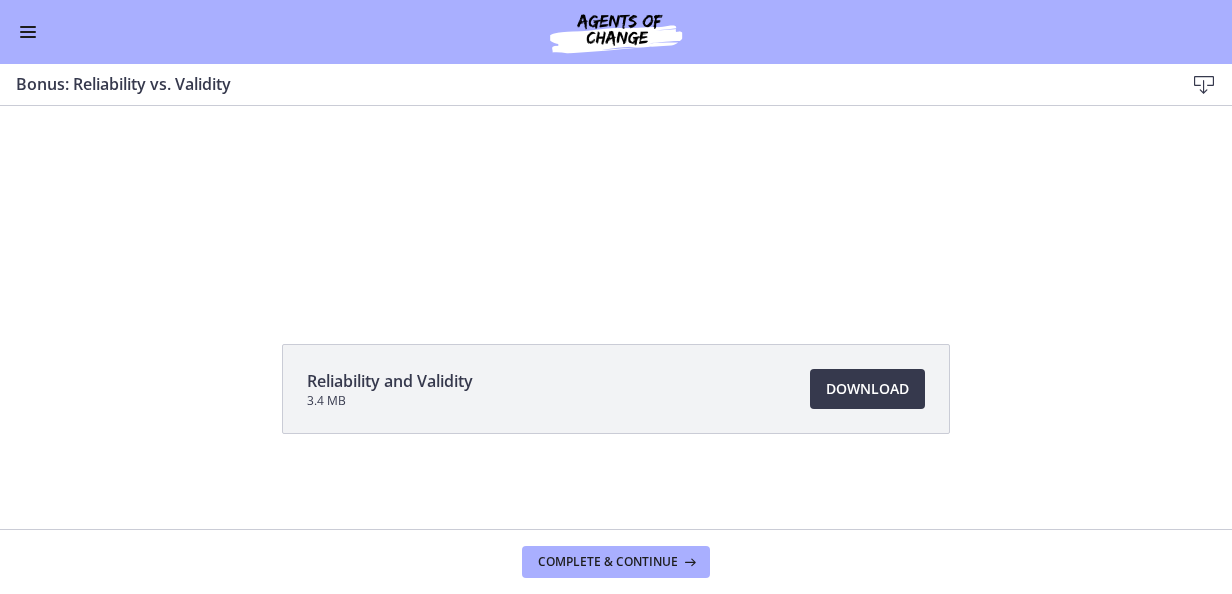 click on "Go to Dashboard" at bounding box center (616, 32) 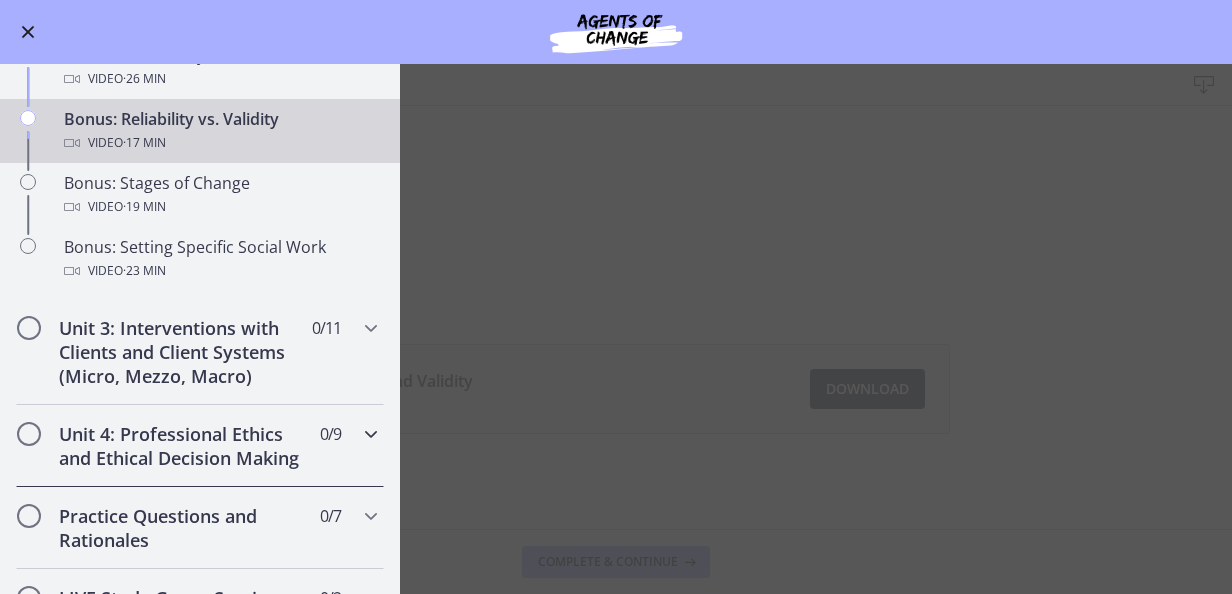 scroll, scrollTop: 1500, scrollLeft: 0, axis: vertical 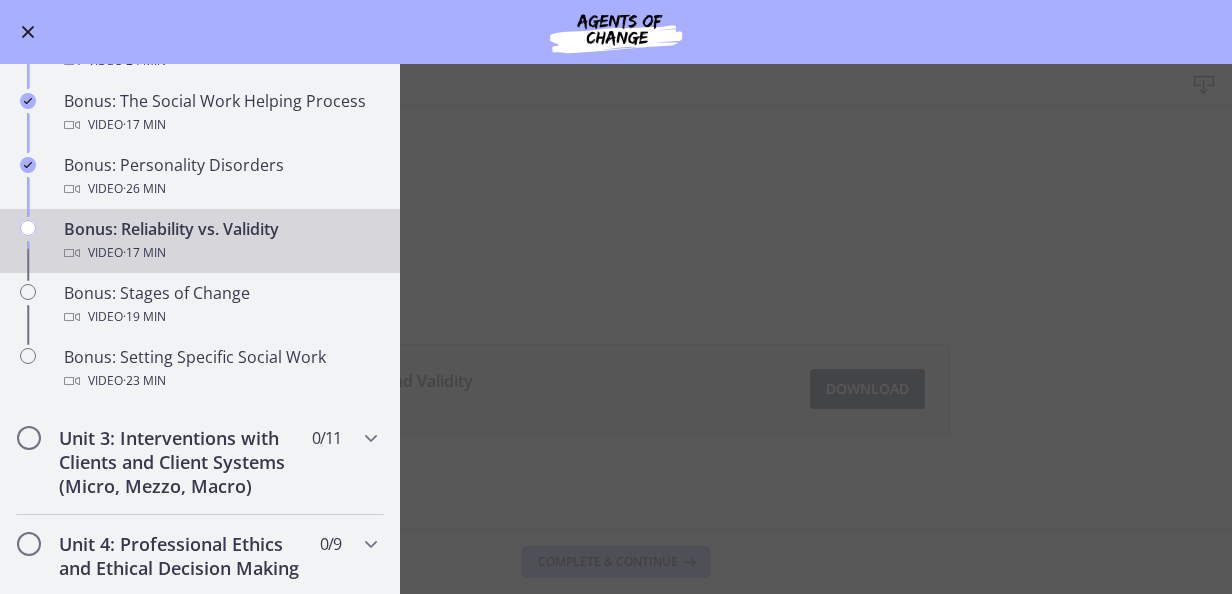 click on "Bonus: Reliability vs. Validity
Download
Enable fullscreen
Reliability and Validity
3.4 MB
Download
Opens in a new window
Complete & continue" at bounding box center [616, 329] 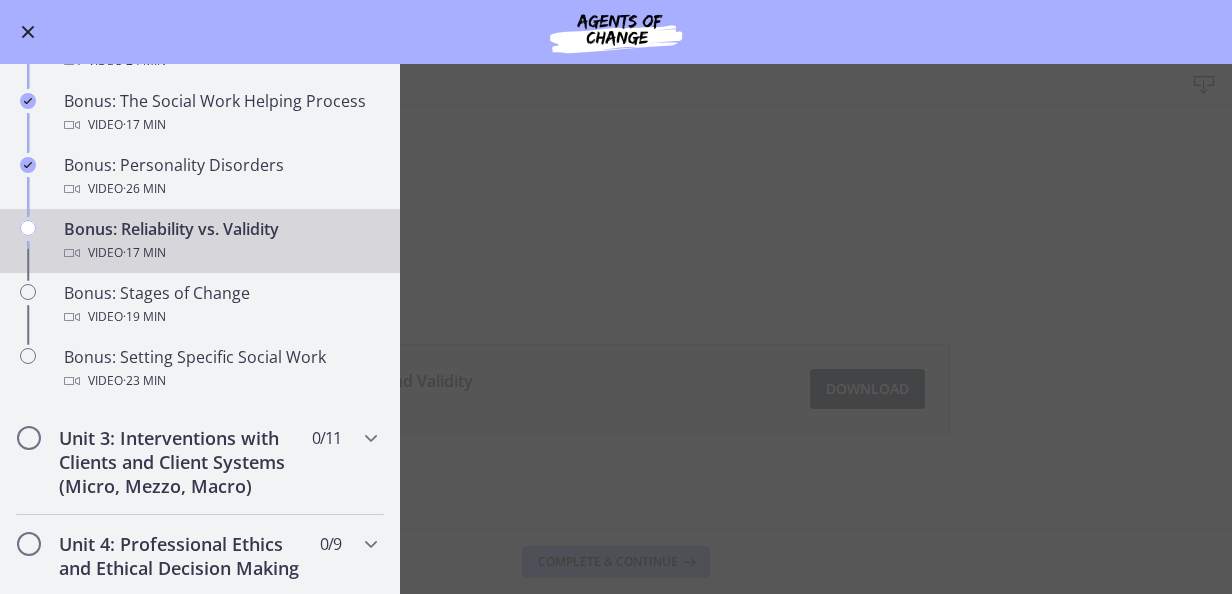drag, startPoint x: 34, startPoint y: 32, endPoint x: 44, endPoint y: 33, distance: 10.049875 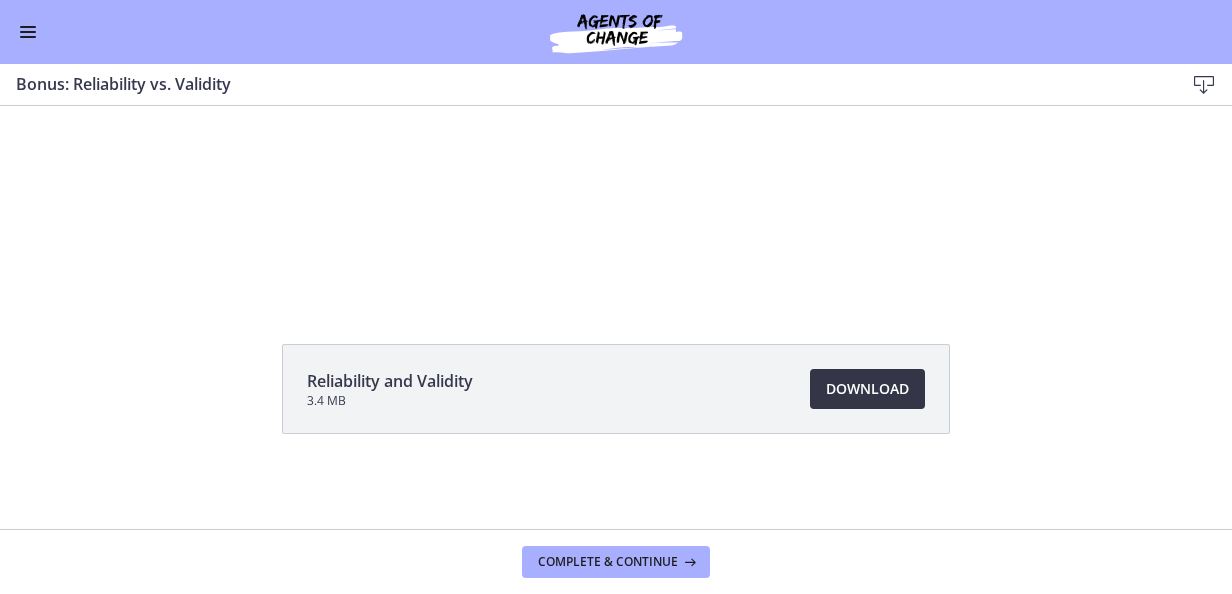 click on "Download
Opens in a new window" at bounding box center (867, 389) 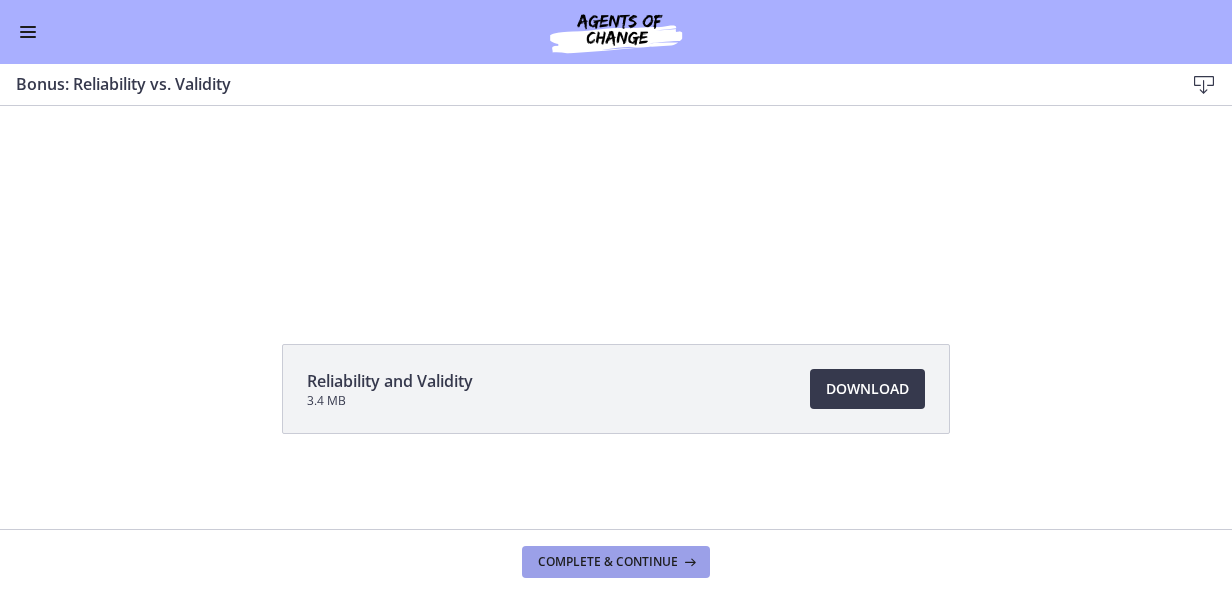 click on "Complete & continue" at bounding box center (608, 562) 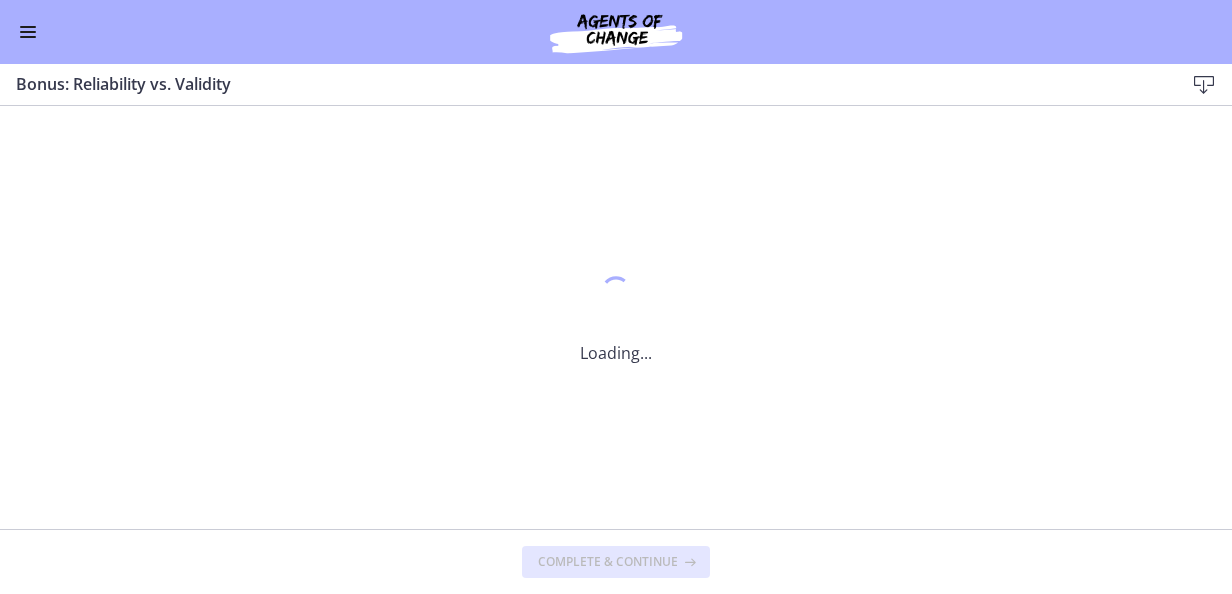 scroll, scrollTop: 0, scrollLeft: 0, axis: both 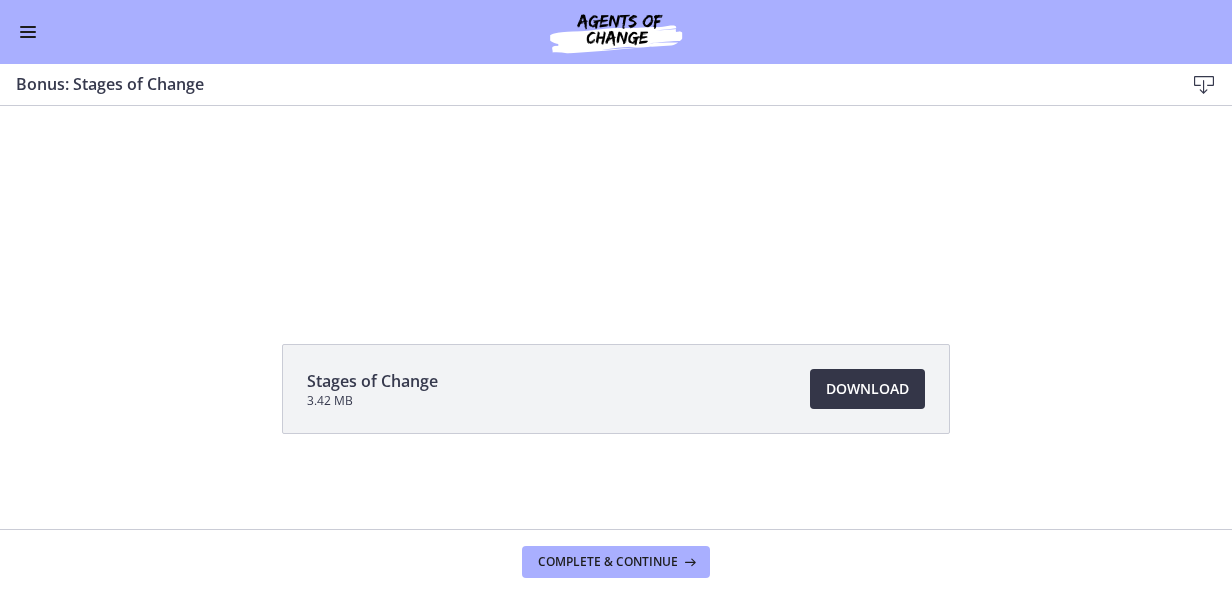 click on "Download
Opens in a new window" at bounding box center (867, 389) 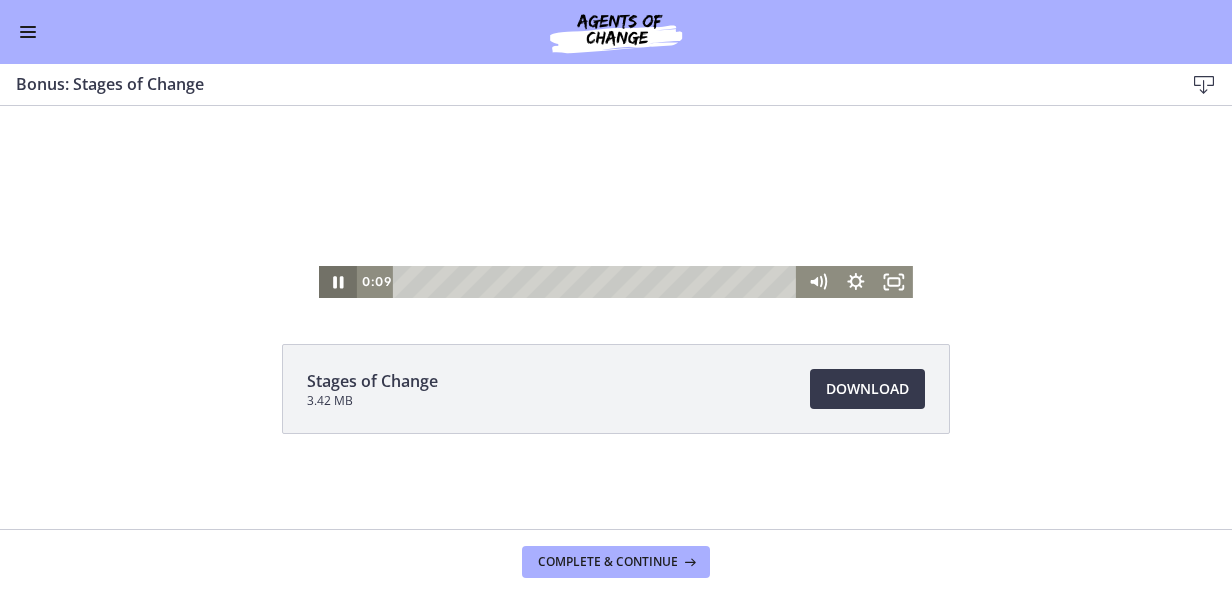 click 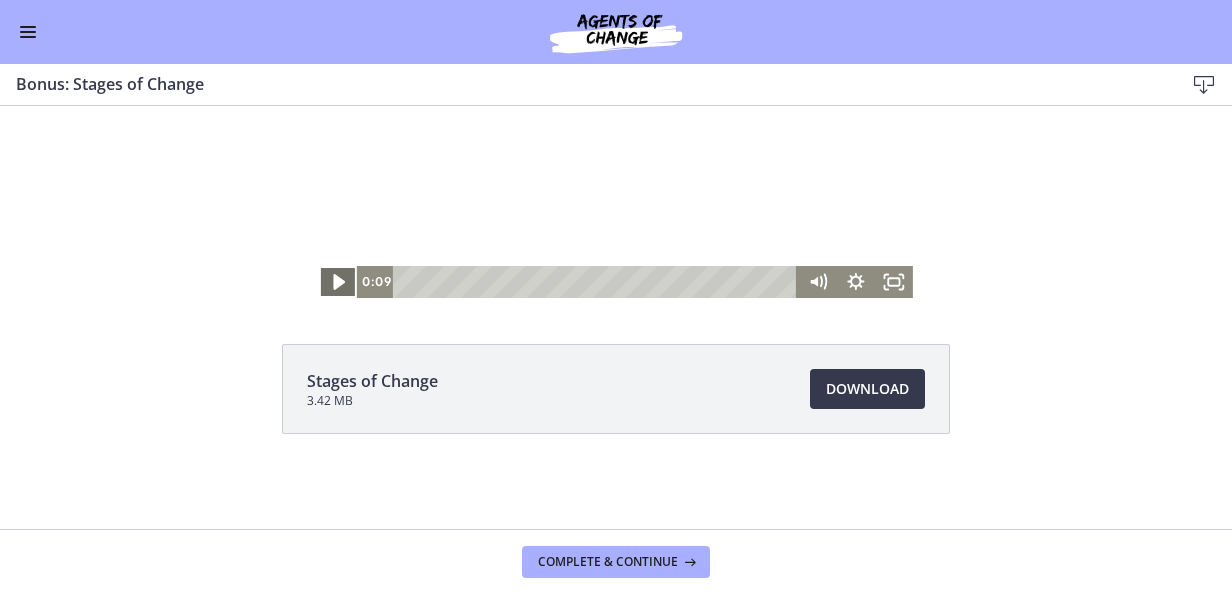 drag, startPoint x: 332, startPoint y: 275, endPoint x: 366, endPoint y: 262, distance: 36.40055 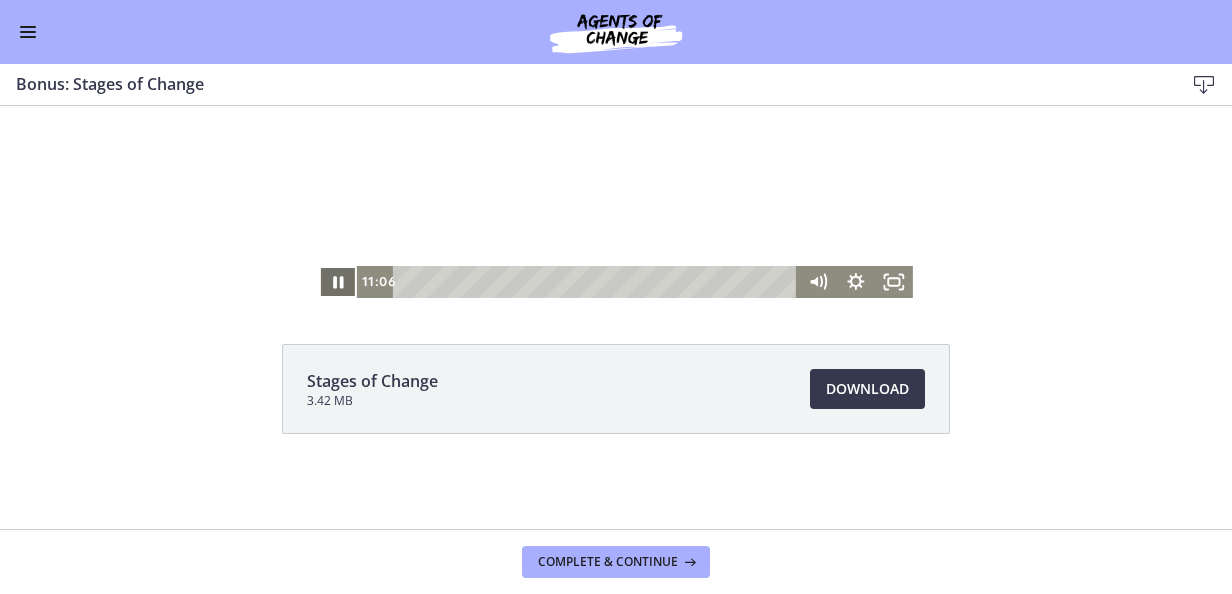 click 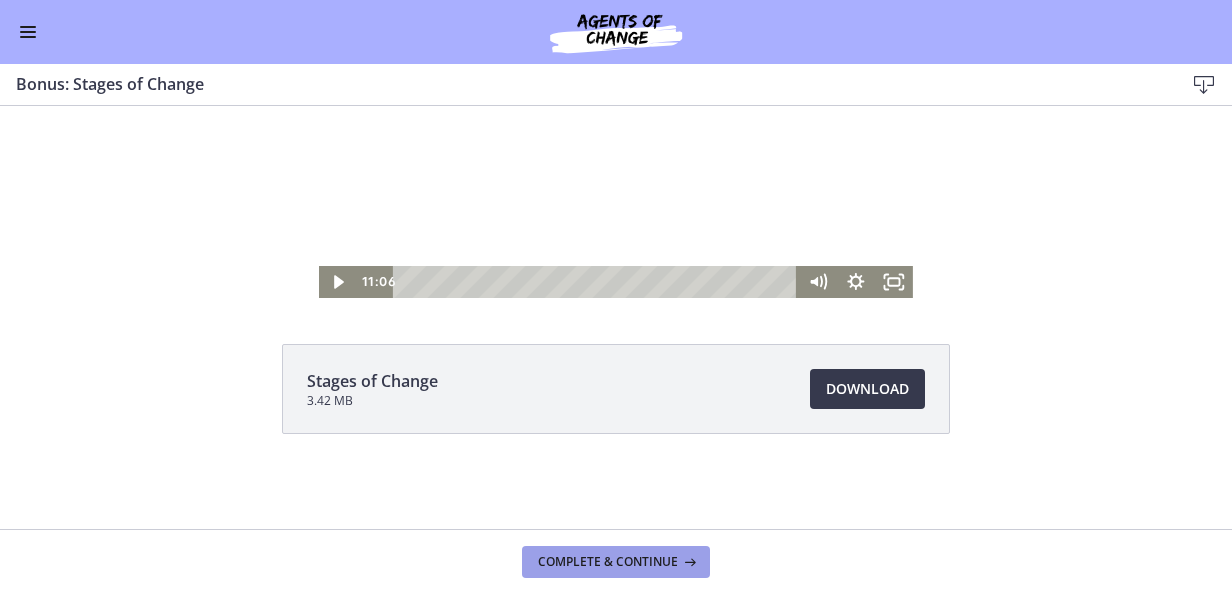 click on "Complete & continue" at bounding box center (608, 562) 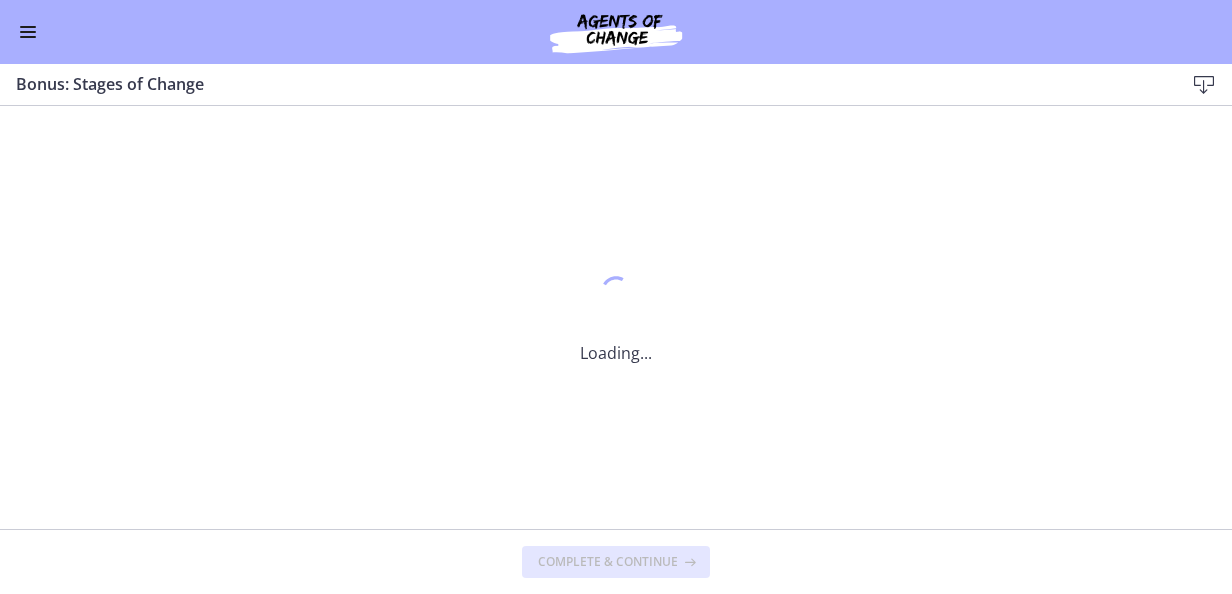 scroll, scrollTop: 0, scrollLeft: 0, axis: both 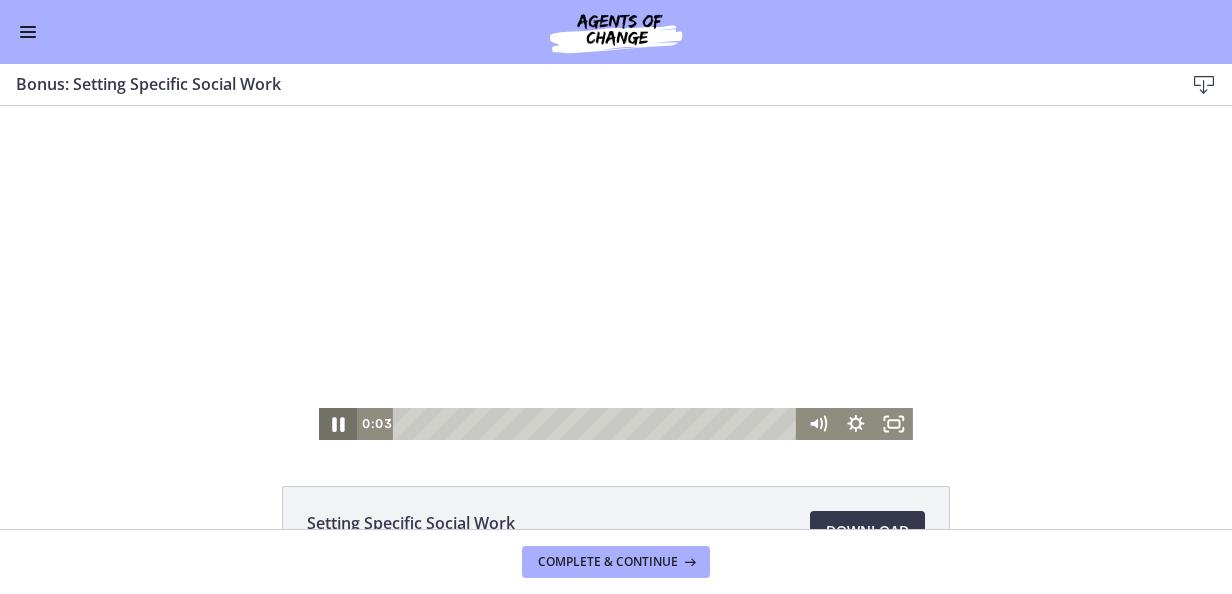 click 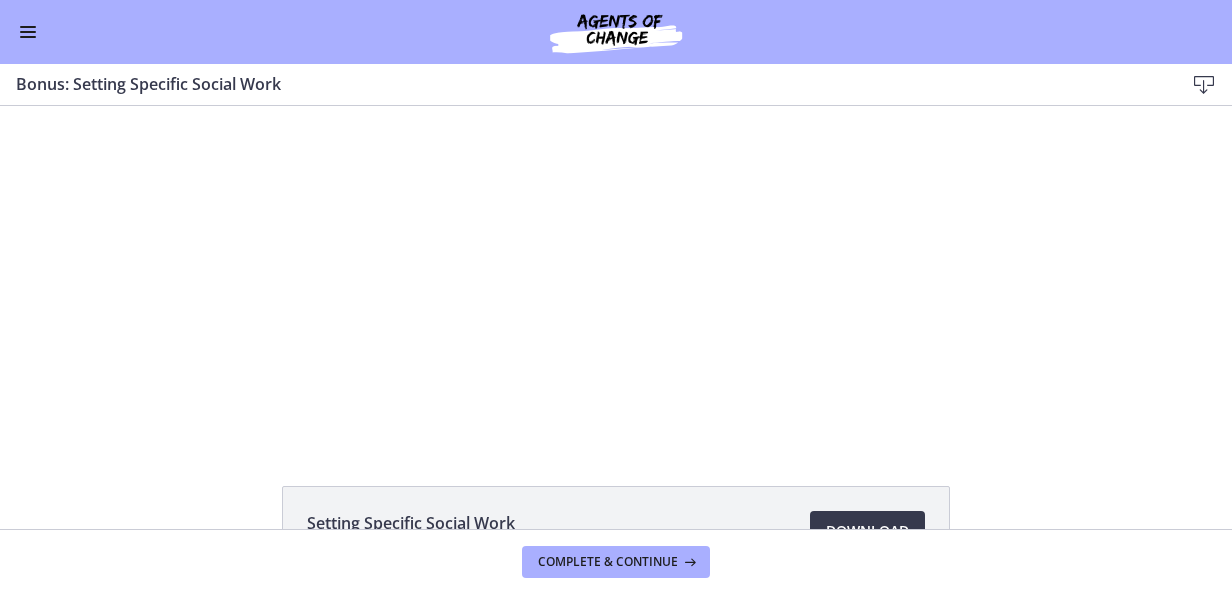 click at bounding box center (28, 32) 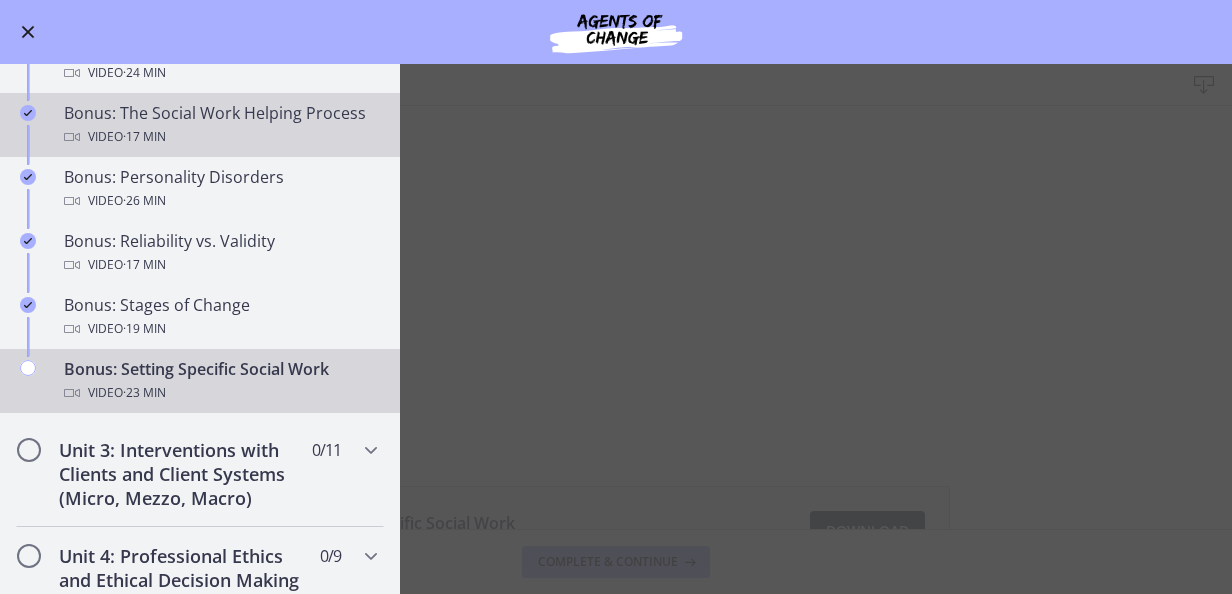 scroll, scrollTop: 1600, scrollLeft: 0, axis: vertical 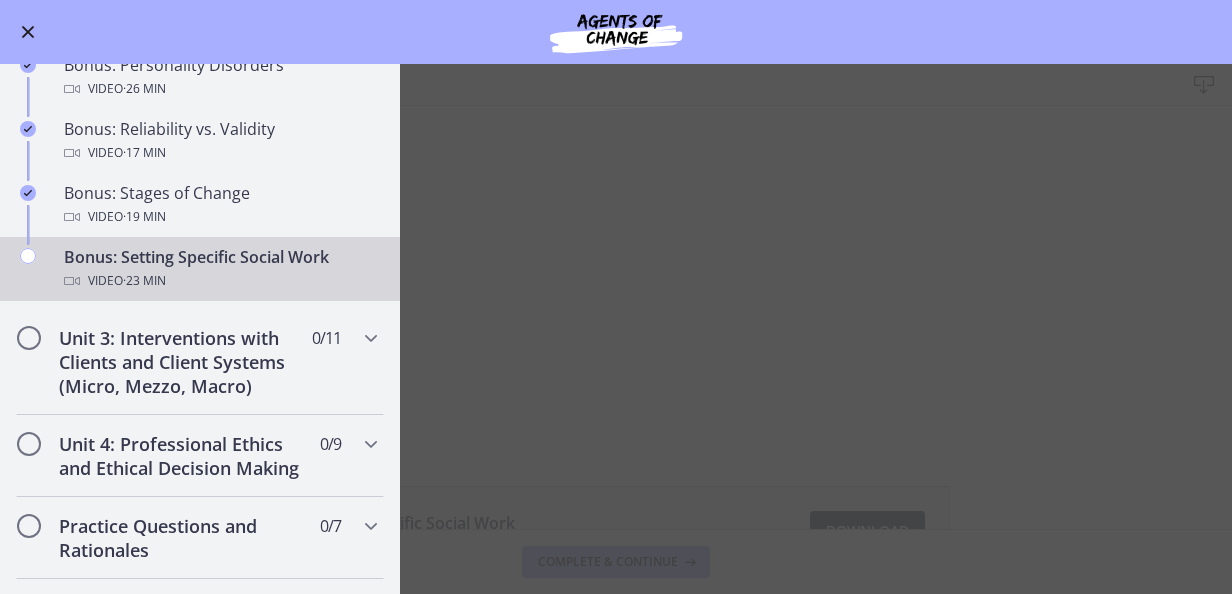 click on "Bonus: Setting Specific Social Work
Download
Enable fullscreen
Setting Specific Social Work
678 KB
Download
Opens in a new window
Complete & continue" at bounding box center [616, 329] 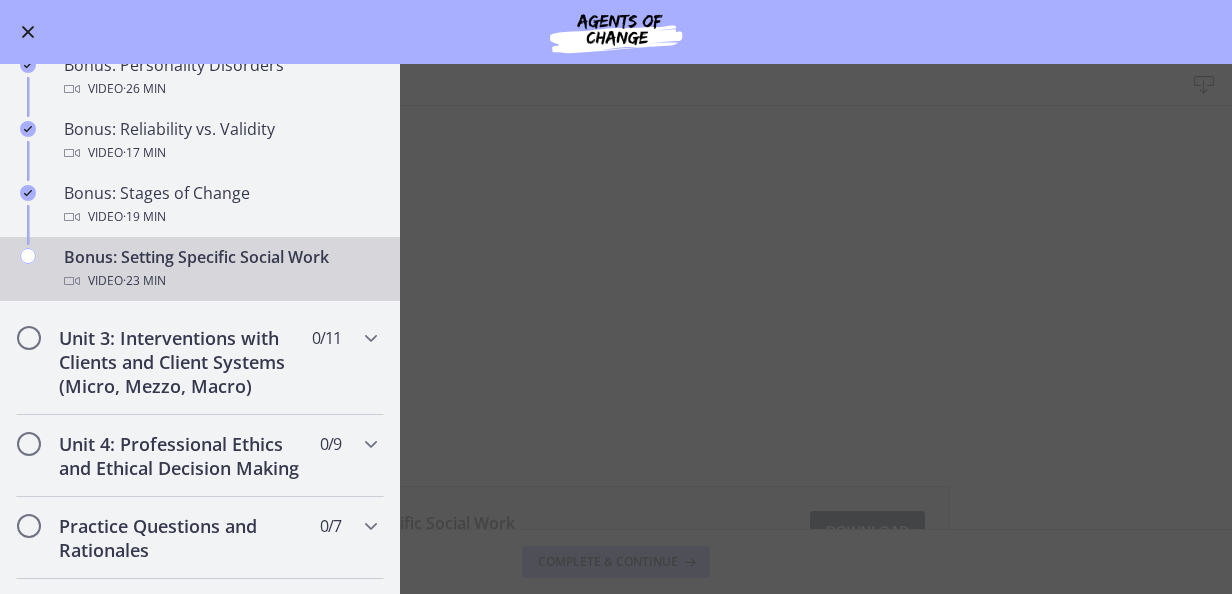 click at bounding box center [28, 32] 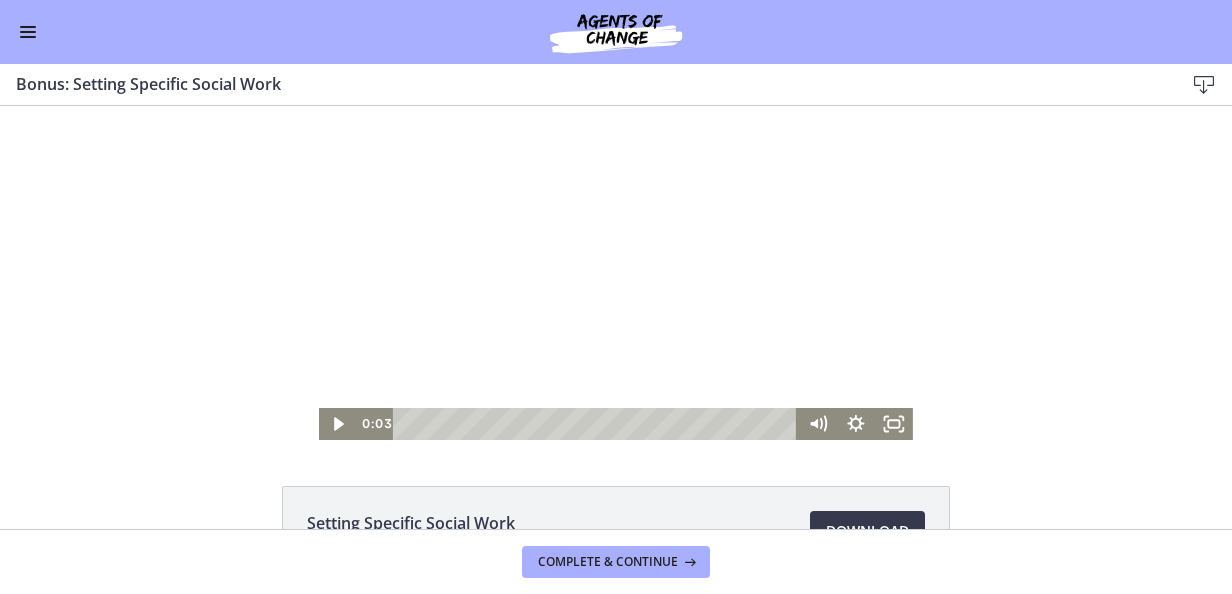 scroll, scrollTop: 142, scrollLeft: 0, axis: vertical 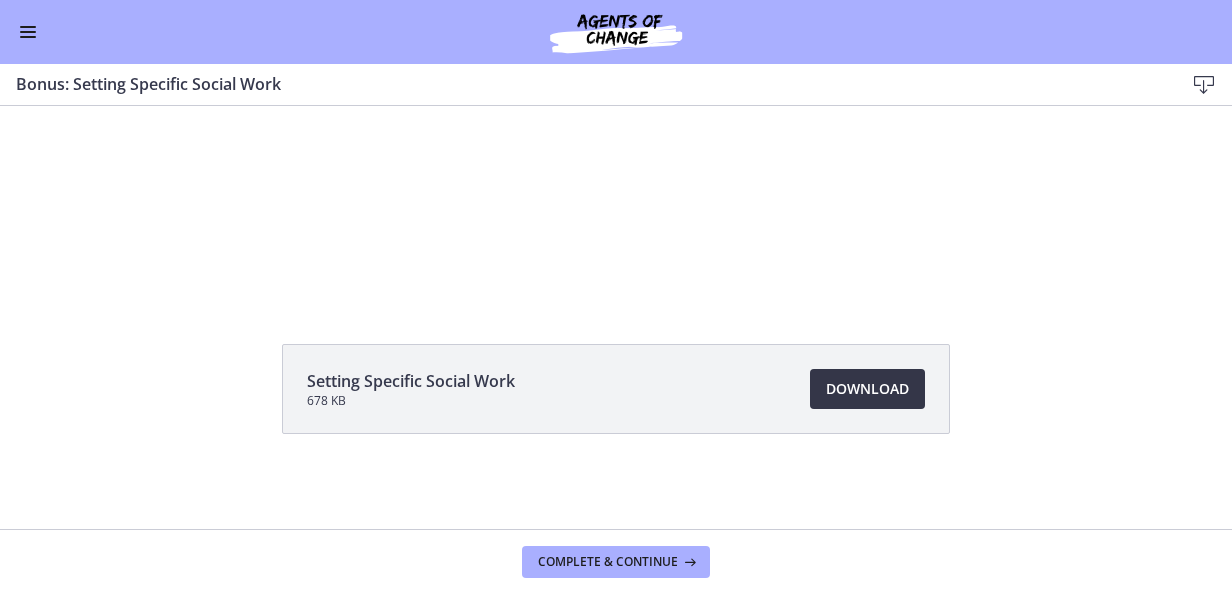 click on "Download
Opens in a new window" at bounding box center [867, 389] 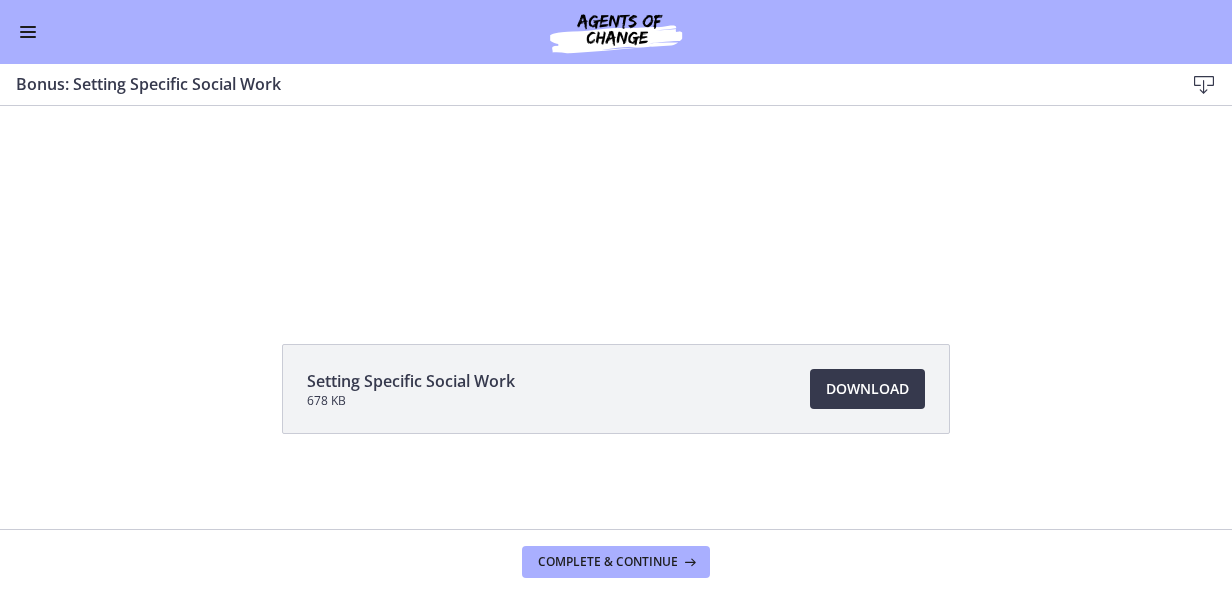 click on "Click for sound
@keyframes VOLUME_SMALL_WAVE_FLASH {
0% { opacity: 0; }
33% { opacity: 1; }
66% { opacity: 1; }
100% { opacity: 0; }
}
@keyframes VOLUME_LARGE_WAVE_FLASH {
0% { opacity: 0; }
33% { opacity: 1; }
66% { opacity: 1; }
100% { opacity: 0; }
}
.volume__small-wave {
animation: VOLUME_SMALL_WAVE_FLASH 2s infinite;
opacity: 0;
}
.volume__large-wave {
animation: VOLUME_LARGE_WAVE_FLASH 2s infinite .3s;
opacity: 0;
}
0:03 0:00" at bounding box center (616, 131) 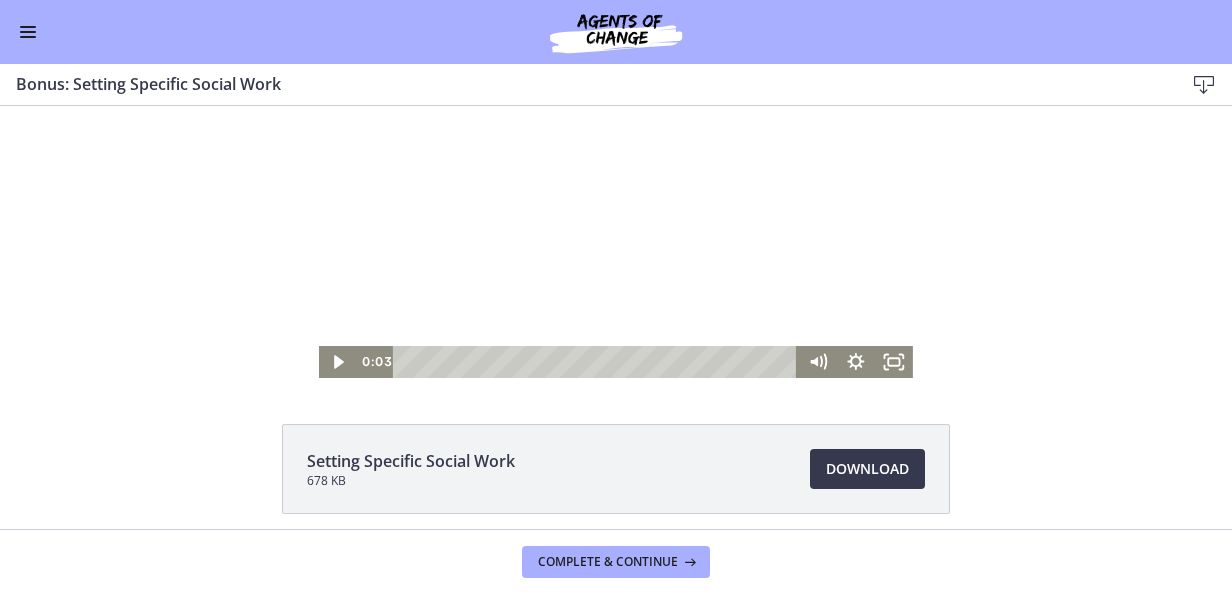 scroll, scrollTop: 0, scrollLeft: 0, axis: both 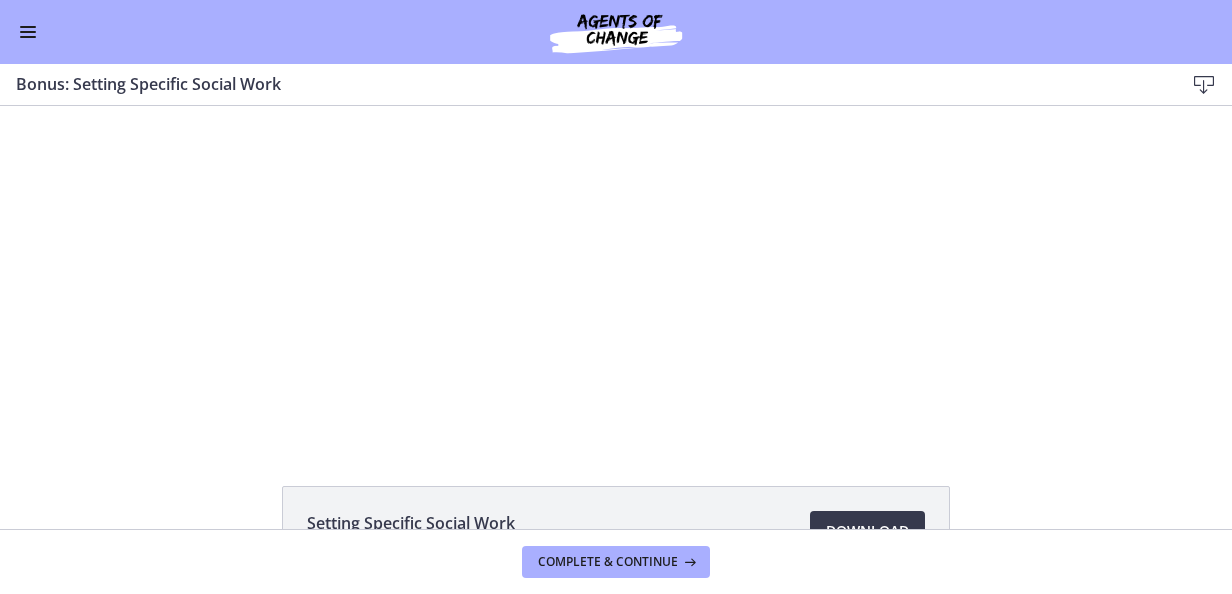 drag, startPoint x: 1030, startPoint y: 175, endPoint x: 978, endPoint y: 246, distance: 88.005684 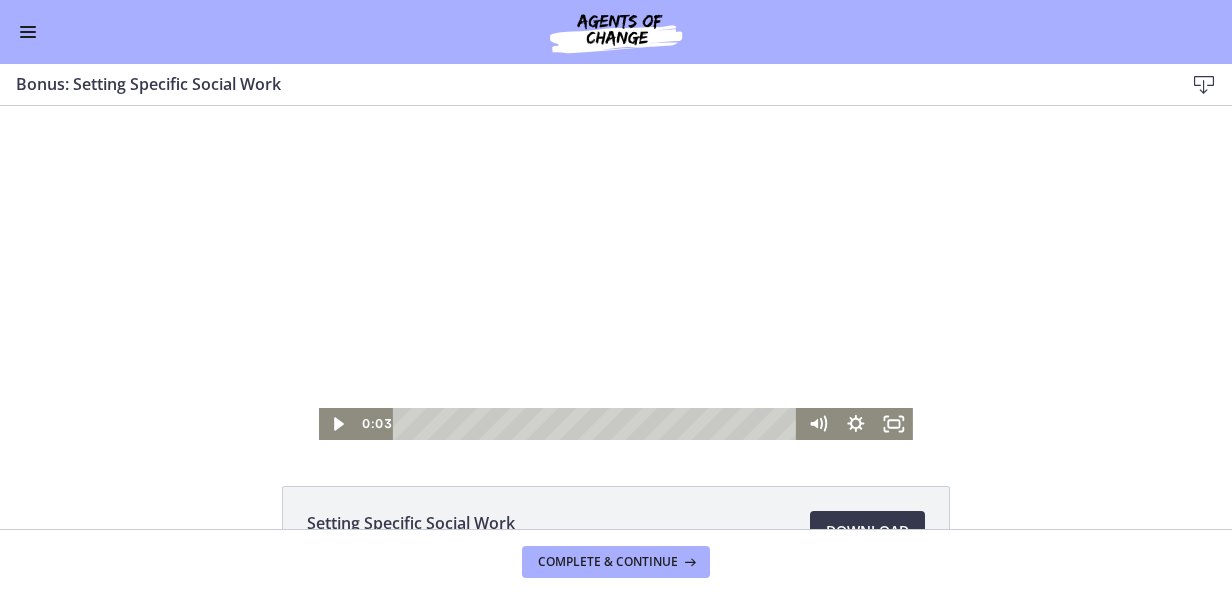 scroll, scrollTop: 142, scrollLeft: 0, axis: vertical 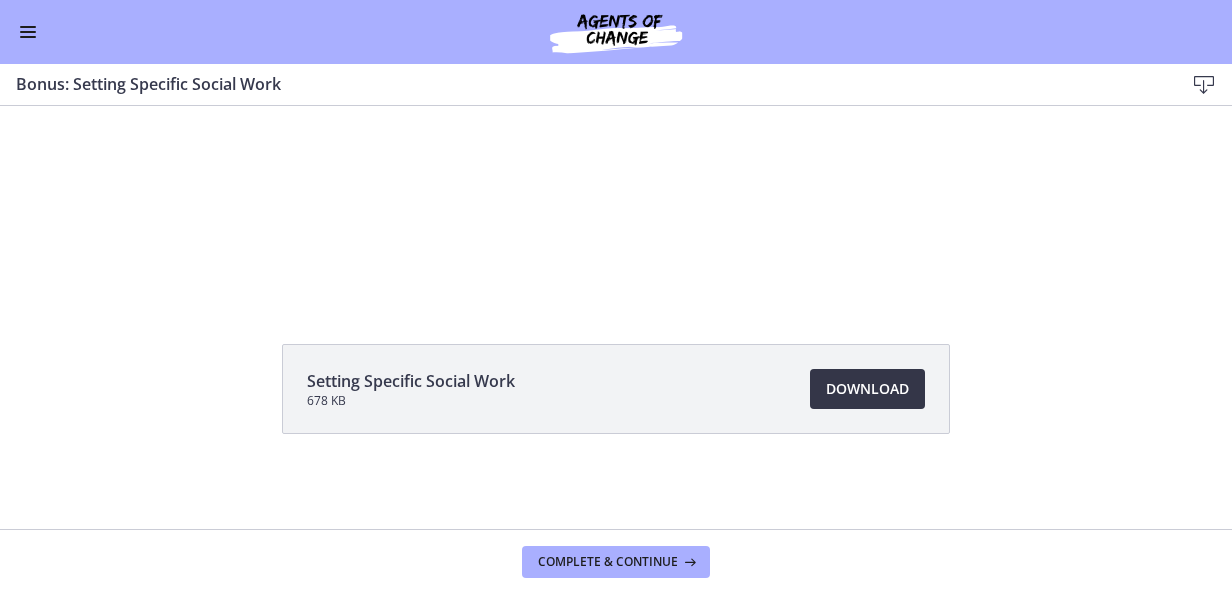 click on "Download
Opens in a new window" at bounding box center [867, 389] 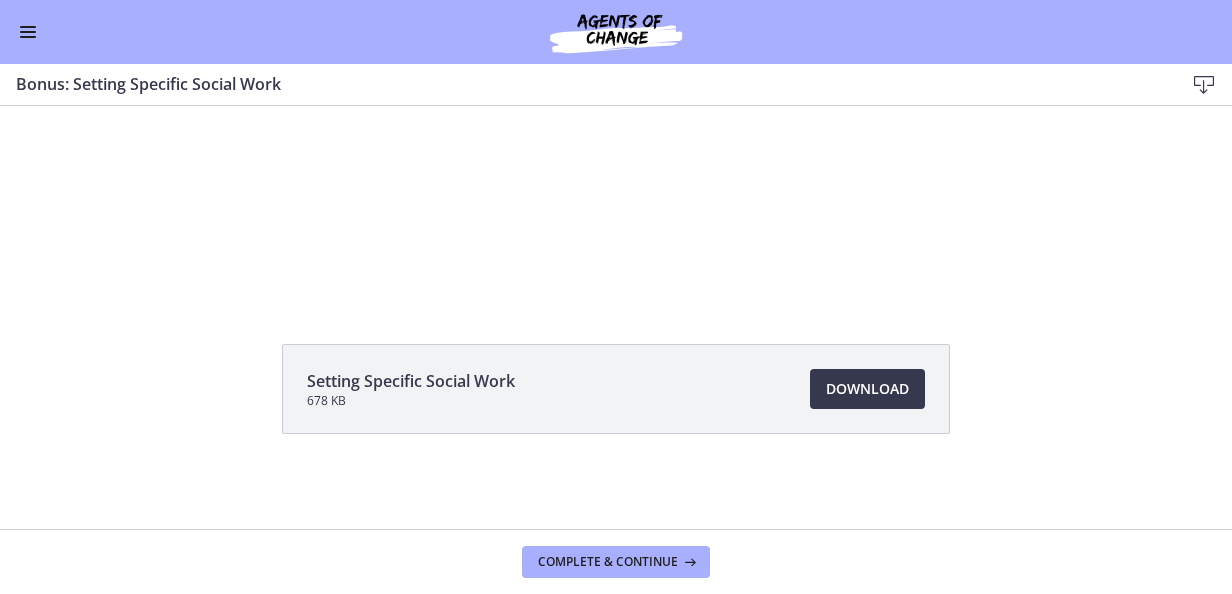 click at bounding box center [28, 32] 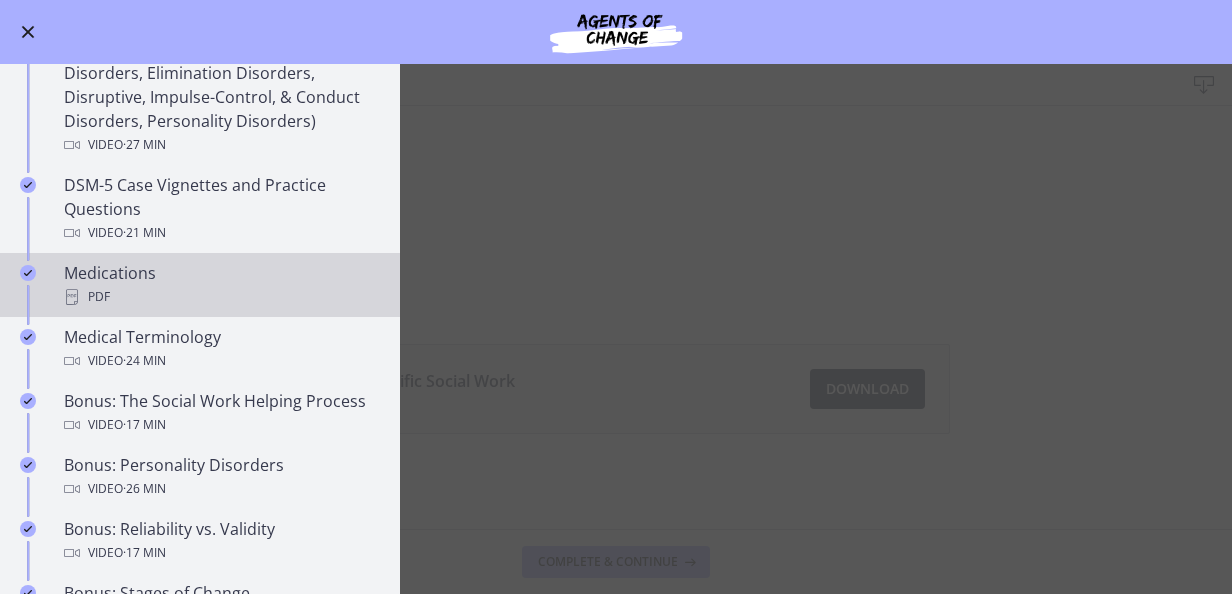 scroll, scrollTop: 1600, scrollLeft: 0, axis: vertical 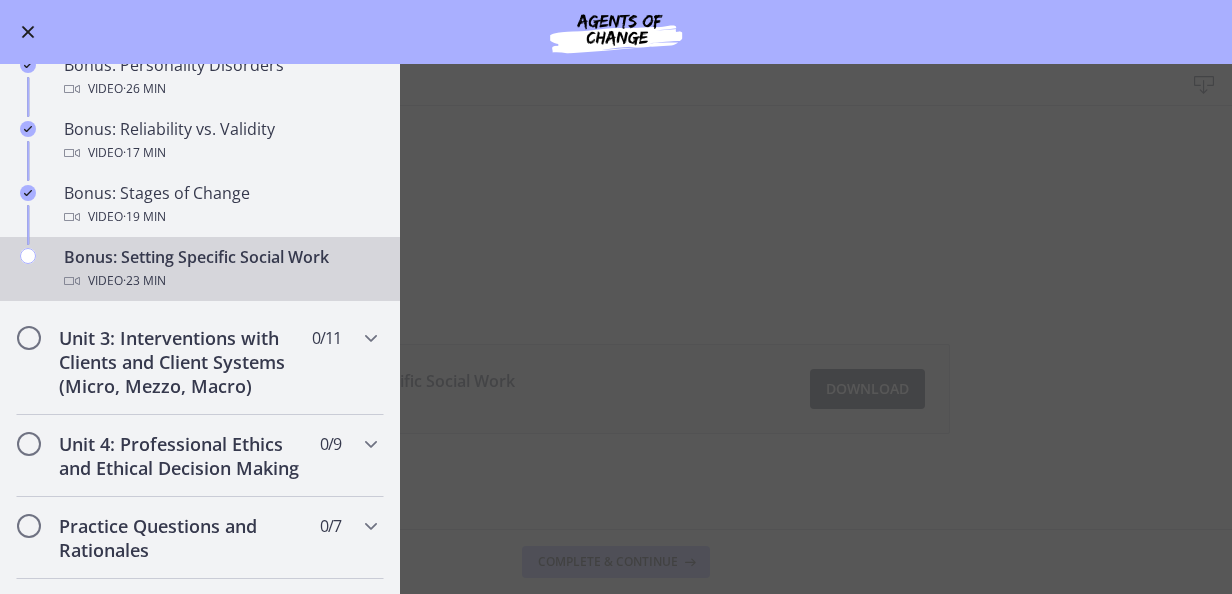 click on "Bonus: Setting Specific Social Work
Download
Enable fullscreen
Setting Specific Social Work
678 KB
Download
Opens in a new window
Complete & continue" at bounding box center (616, 329) 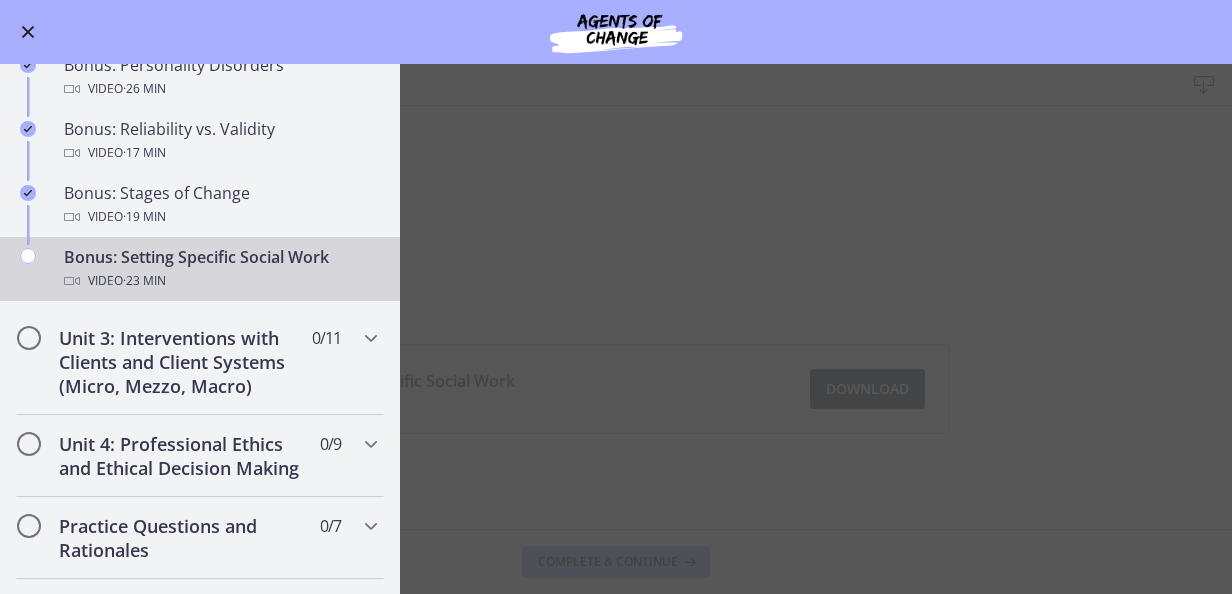 click at bounding box center (28, 32) 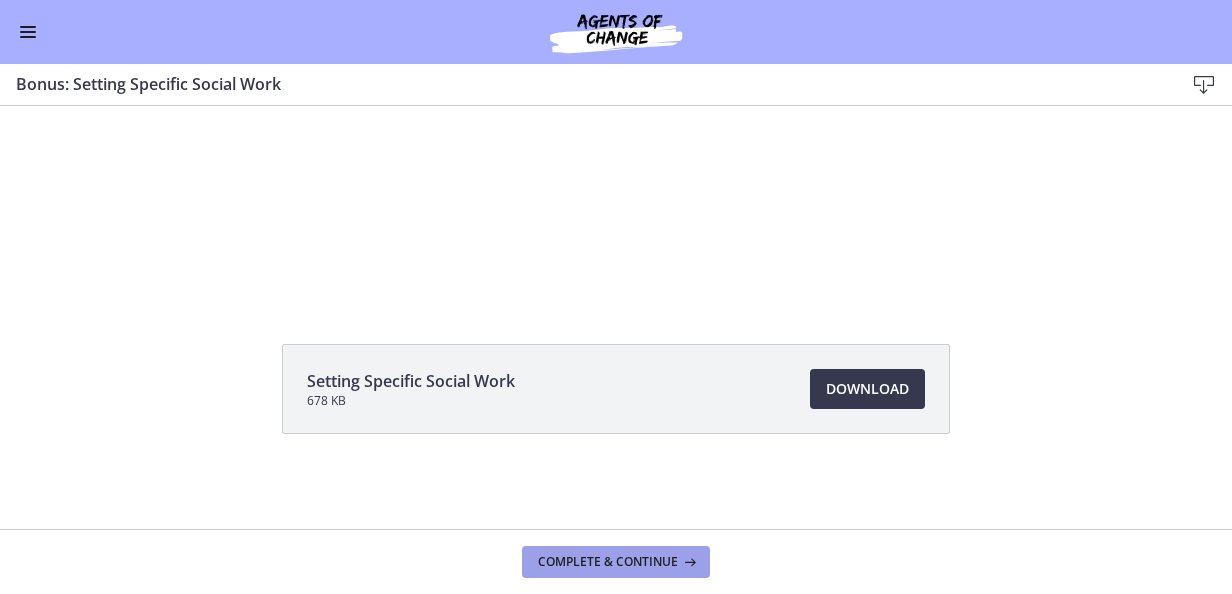 click on "Complete & continue" at bounding box center [608, 562] 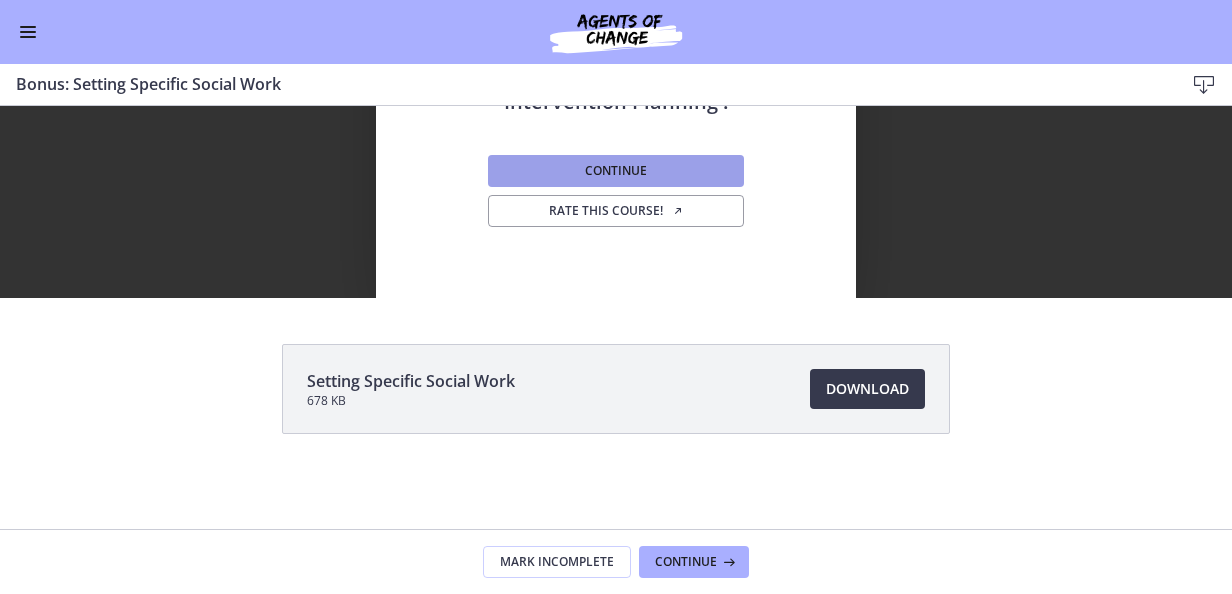 click on "Continue" at bounding box center [616, 171] 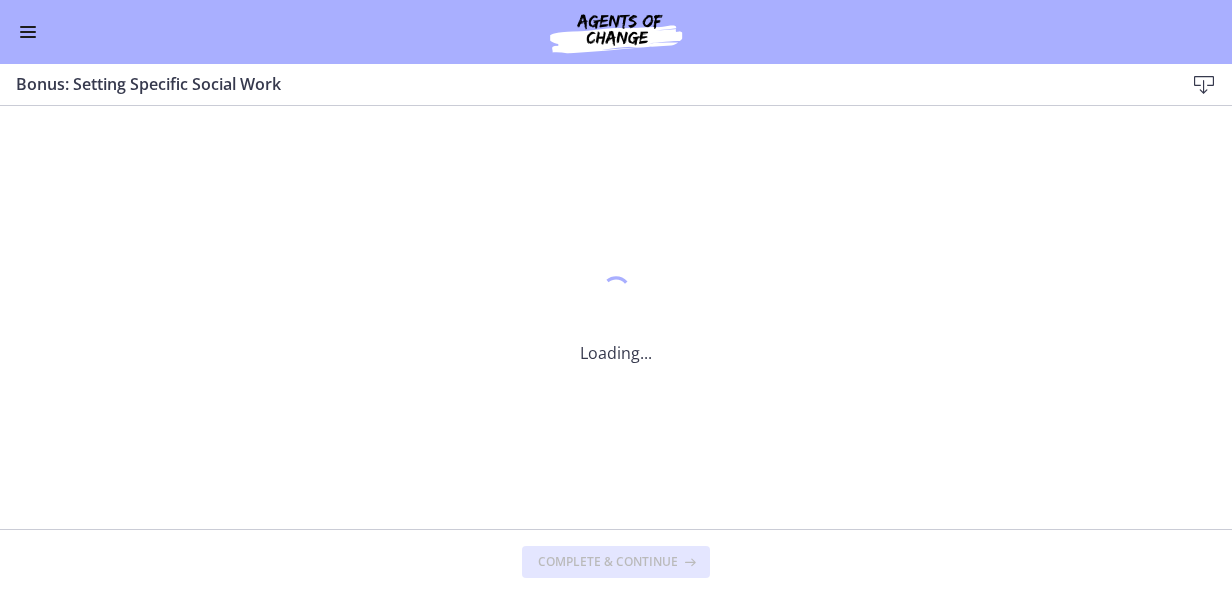 scroll, scrollTop: 0, scrollLeft: 0, axis: both 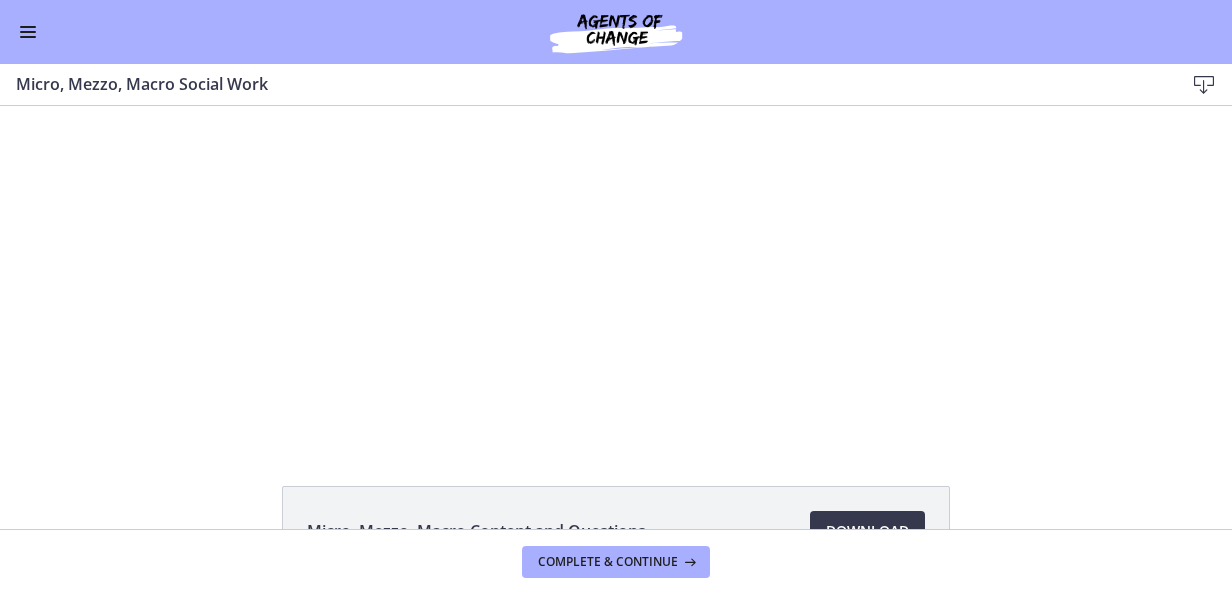 click at bounding box center [28, 32] 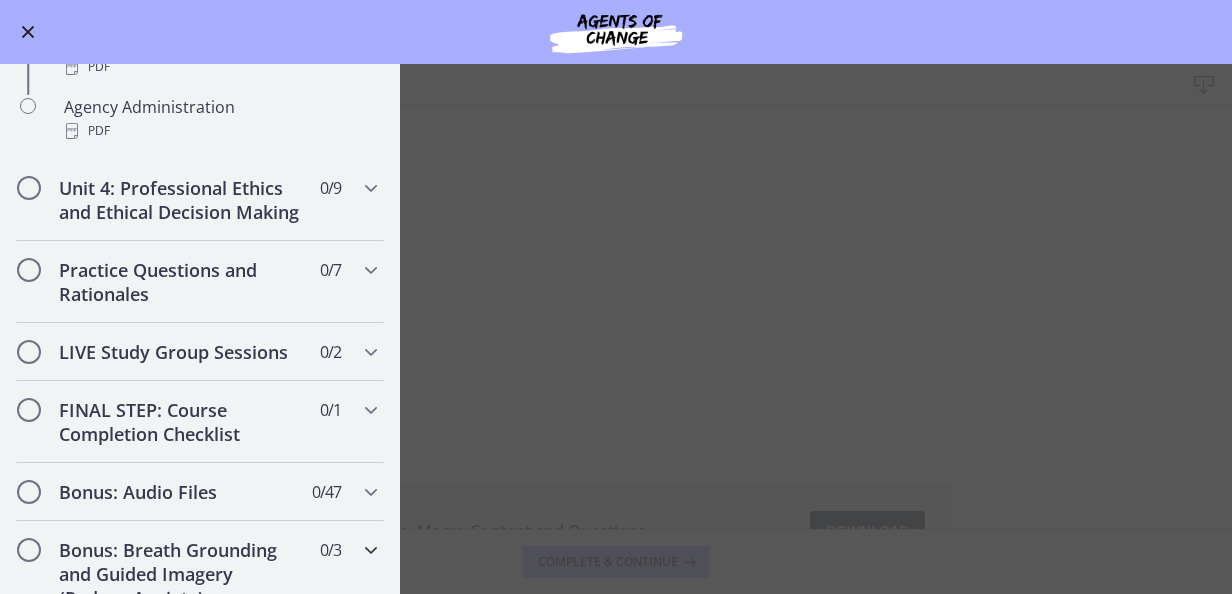 scroll, scrollTop: 1305, scrollLeft: 0, axis: vertical 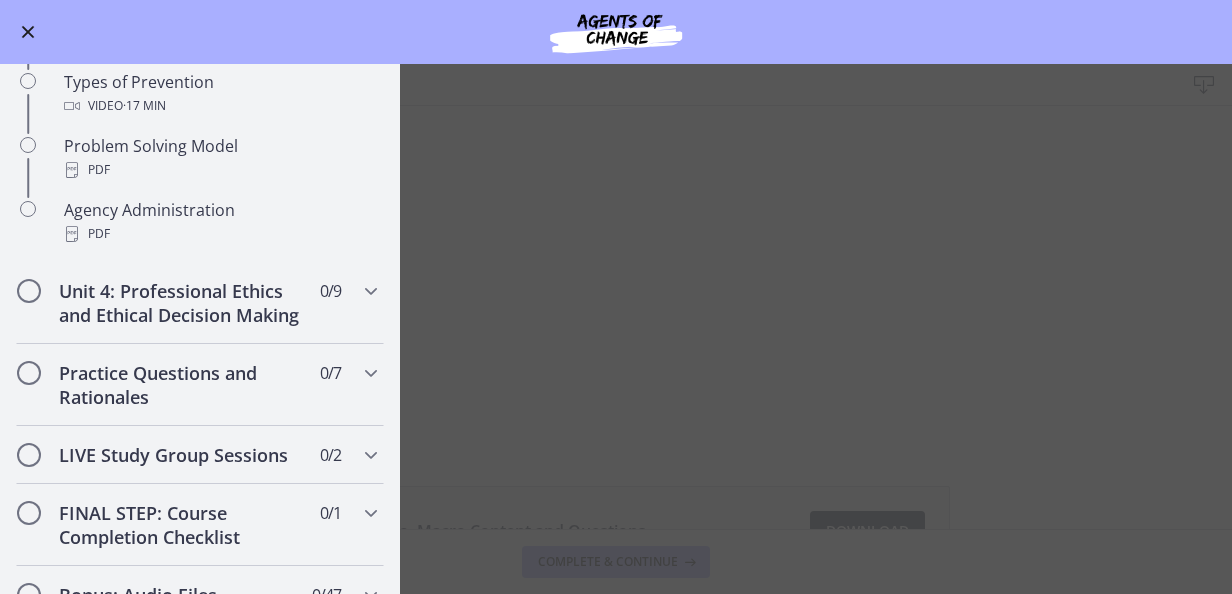 click on "Micro, Mezzo, Macro Social Work
Download
Enable fullscreen
Micro, Mezzo, Macro Content and Questions
Download
Opens in a new window
Complete & continue" at bounding box center (616, 329) 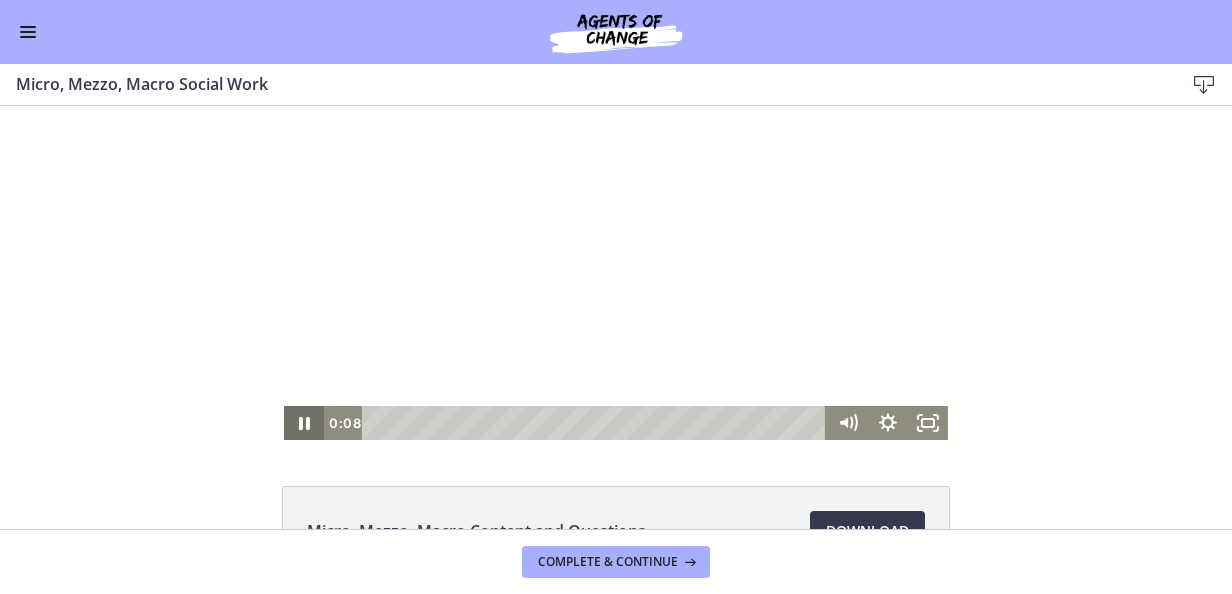 click 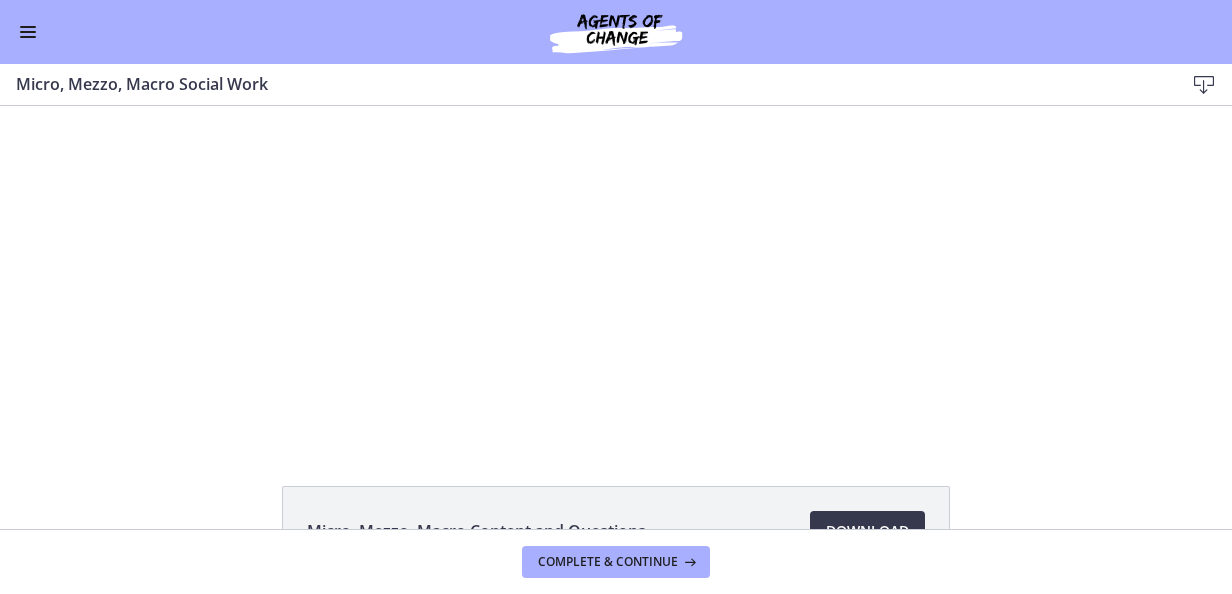click at bounding box center (28, 32) 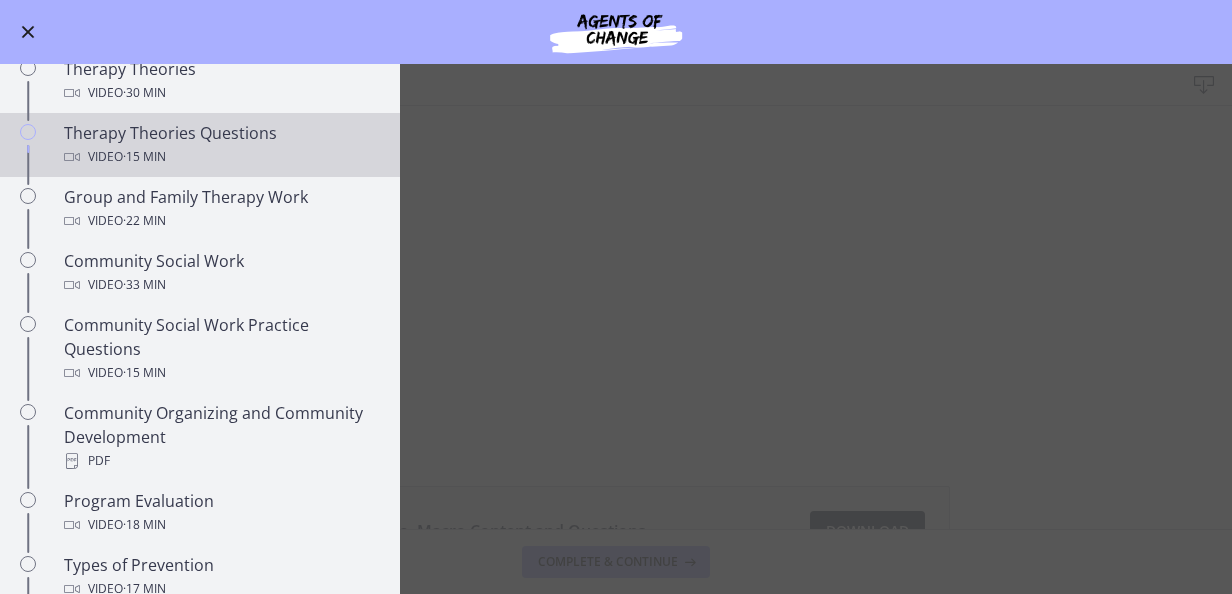 scroll, scrollTop: 605, scrollLeft: 0, axis: vertical 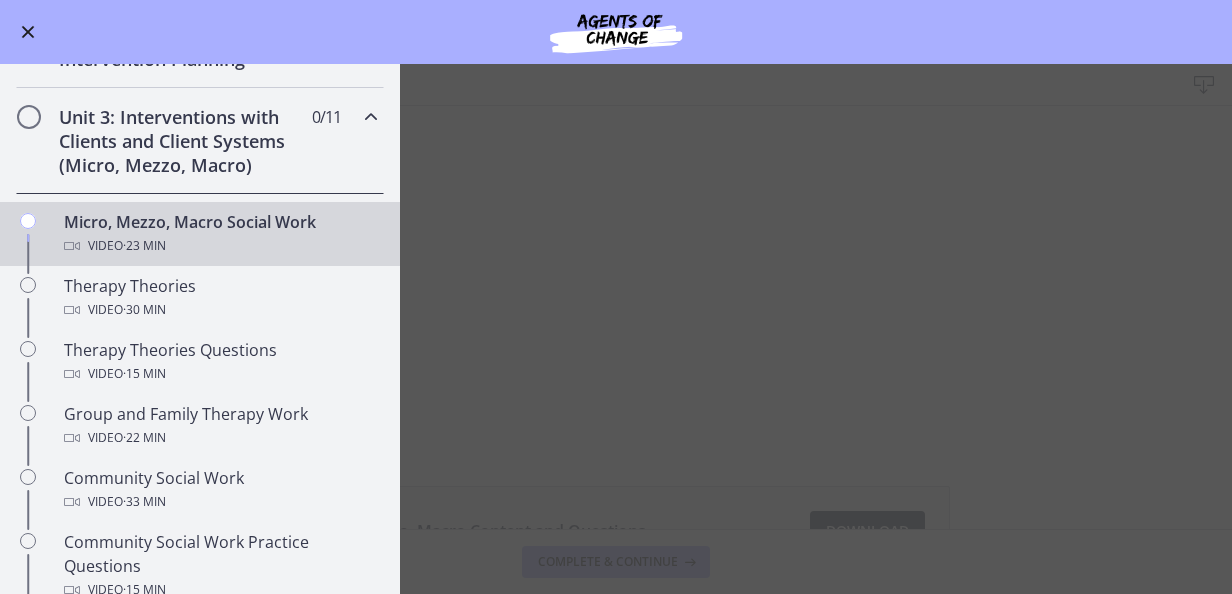 click on "Micro, Mezzo, Macro Social Work
Download
Enable fullscreen
Micro, Mezzo, Macro Content and Questions
Download
Opens in a new window
Complete & continue" at bounding box center [616, 329] 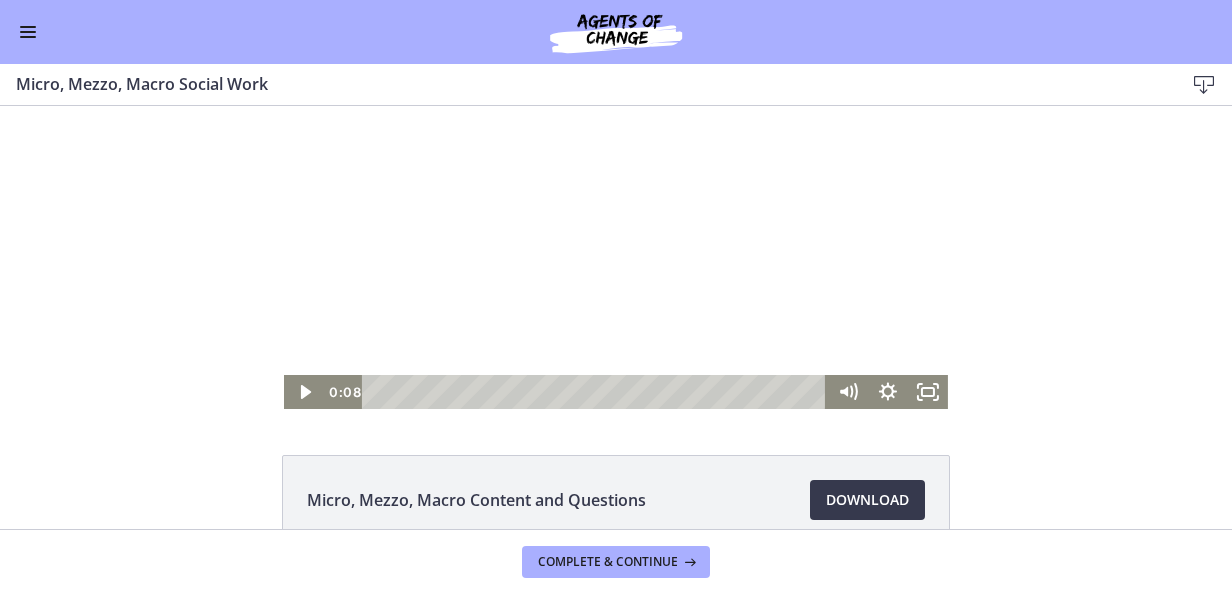 scroll, scrollTop: 0, scrollLeft: 0, axis: both 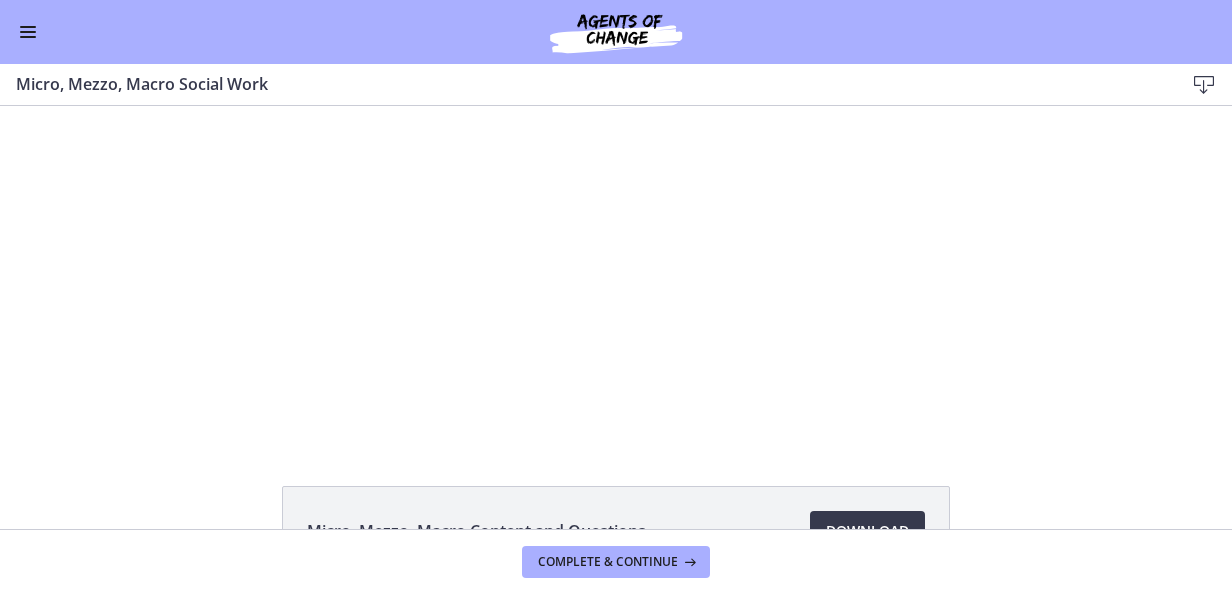 click on "Go to Dashboard" at bounding box center [616, 32] 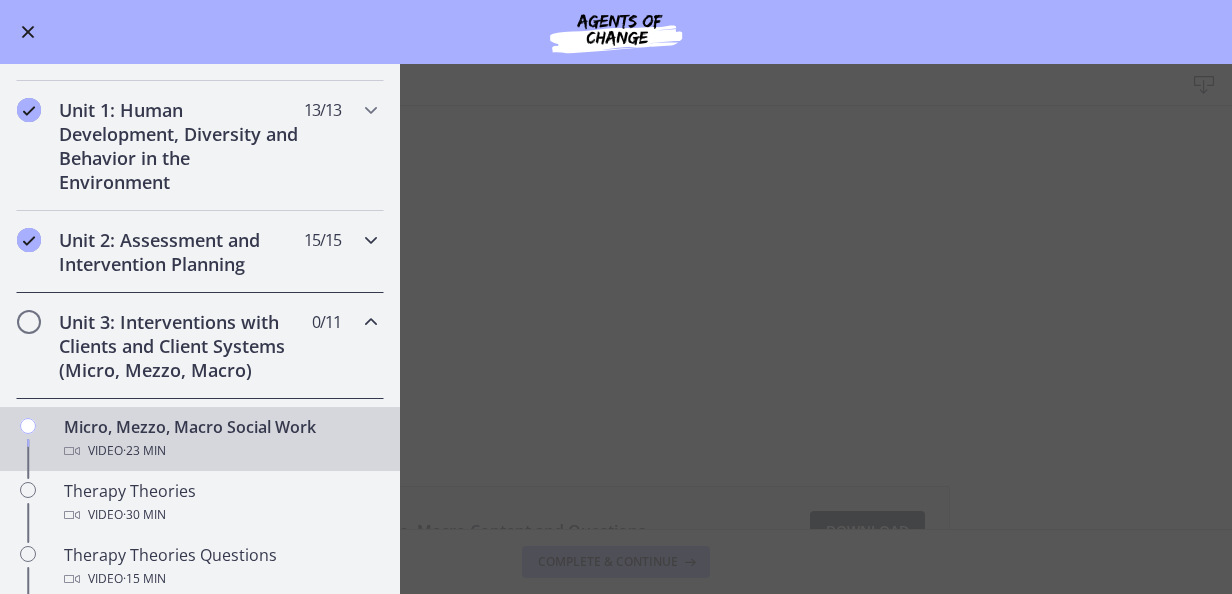 scroll, scrollTop: 0, scrollLeft: 0, axis: both 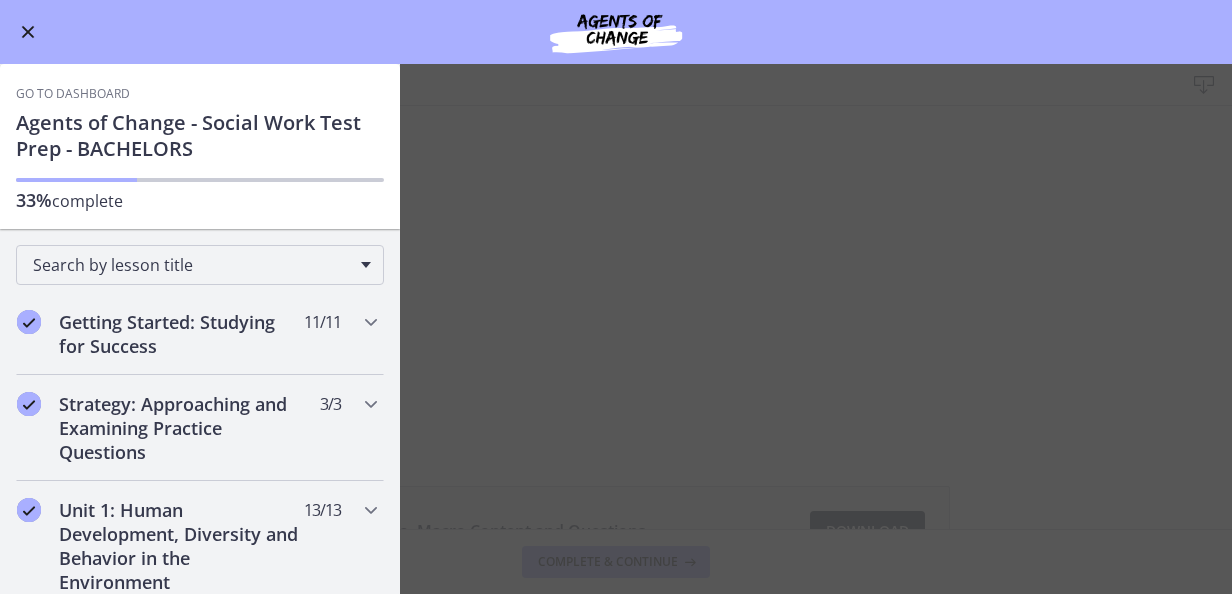 click at bounding box center (28, 32) 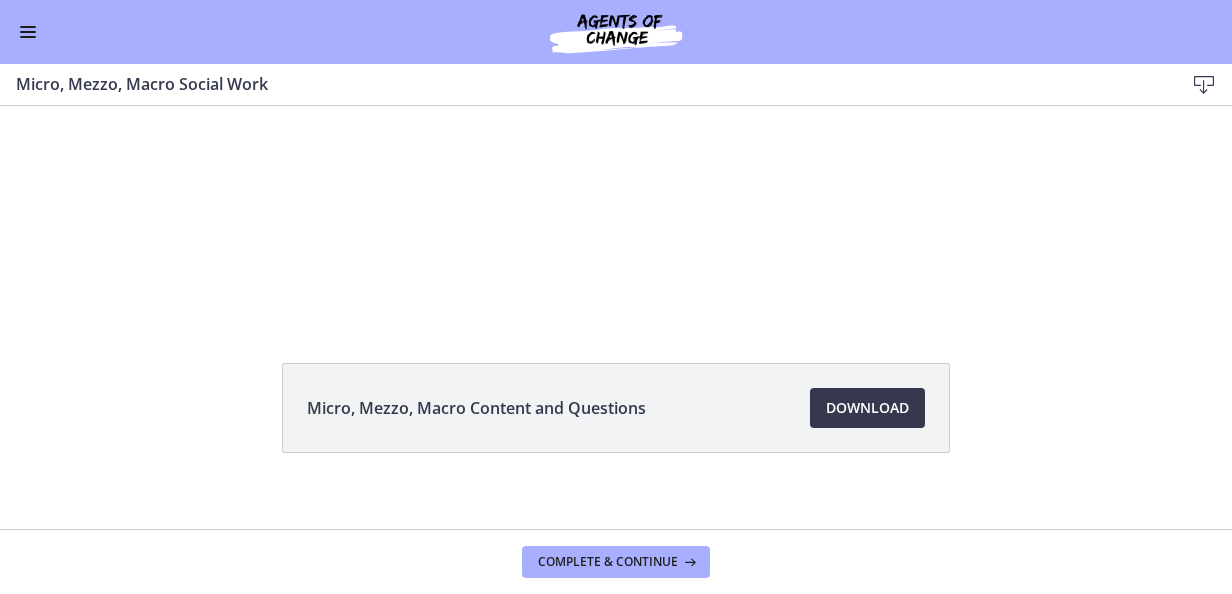 scroll, scrollTop: 142, scrollLeft: 0, axis: vertical 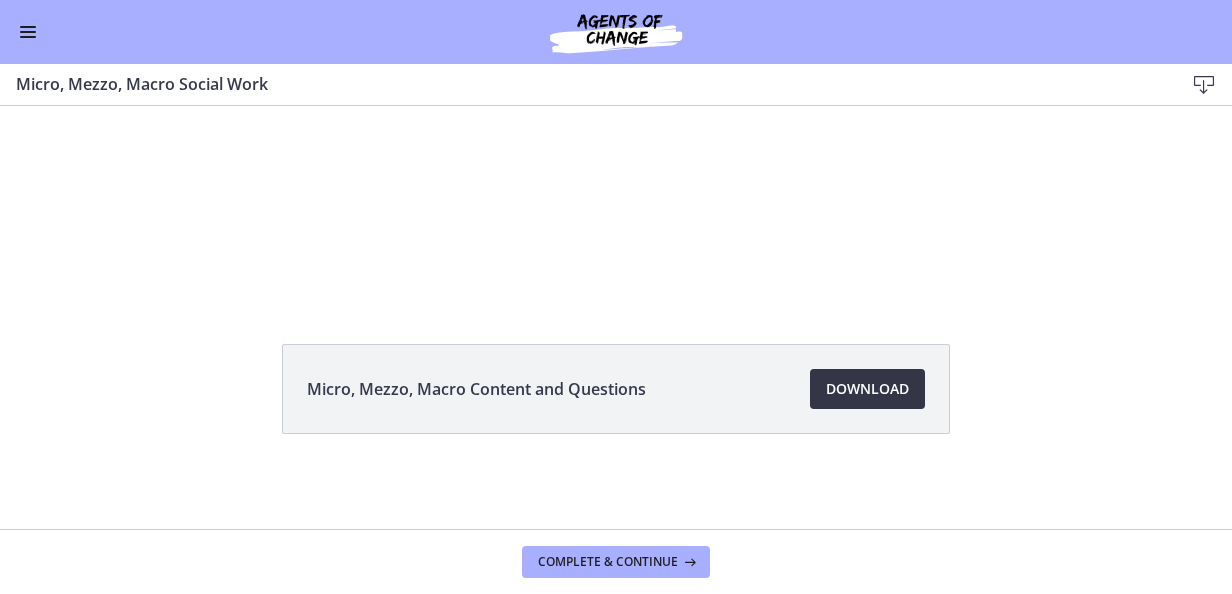 click on "Download
Opens in a new window" at bounding box center (867, 389) 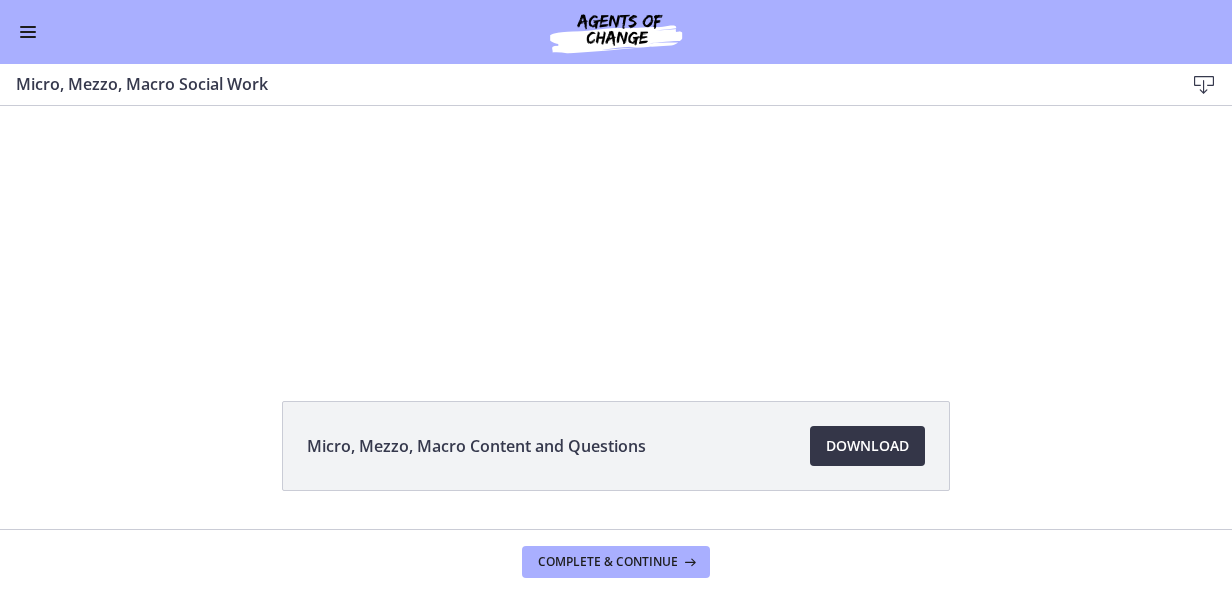 scroll, scrollTop: 42, scrollLeft: 0, axis: vertical 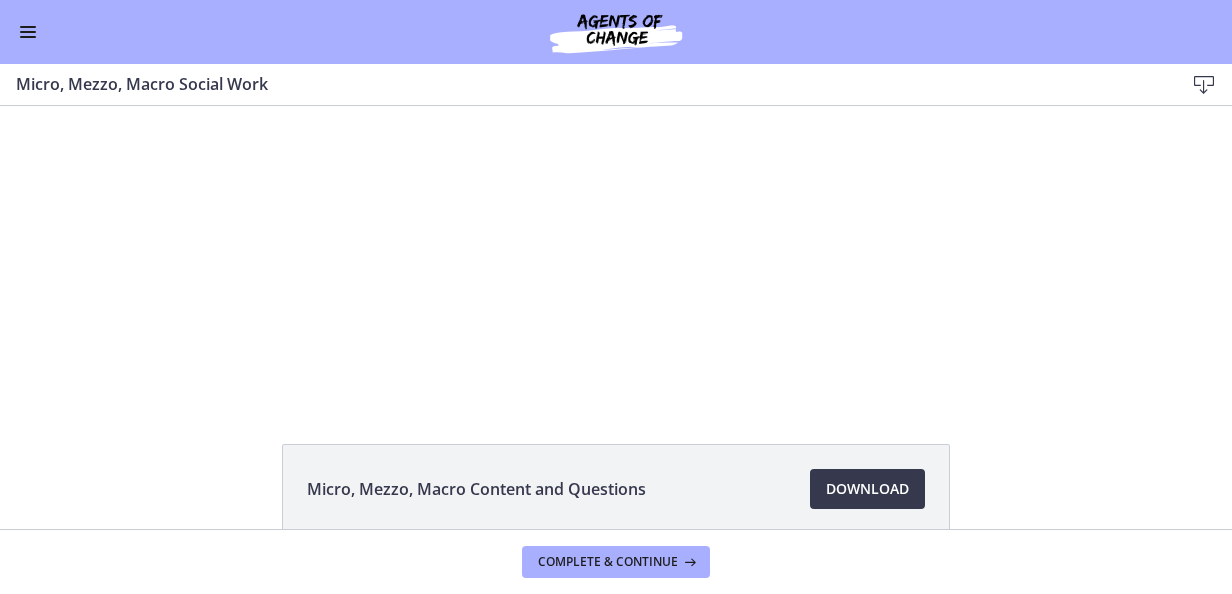 click at bounding box center (28, 37) 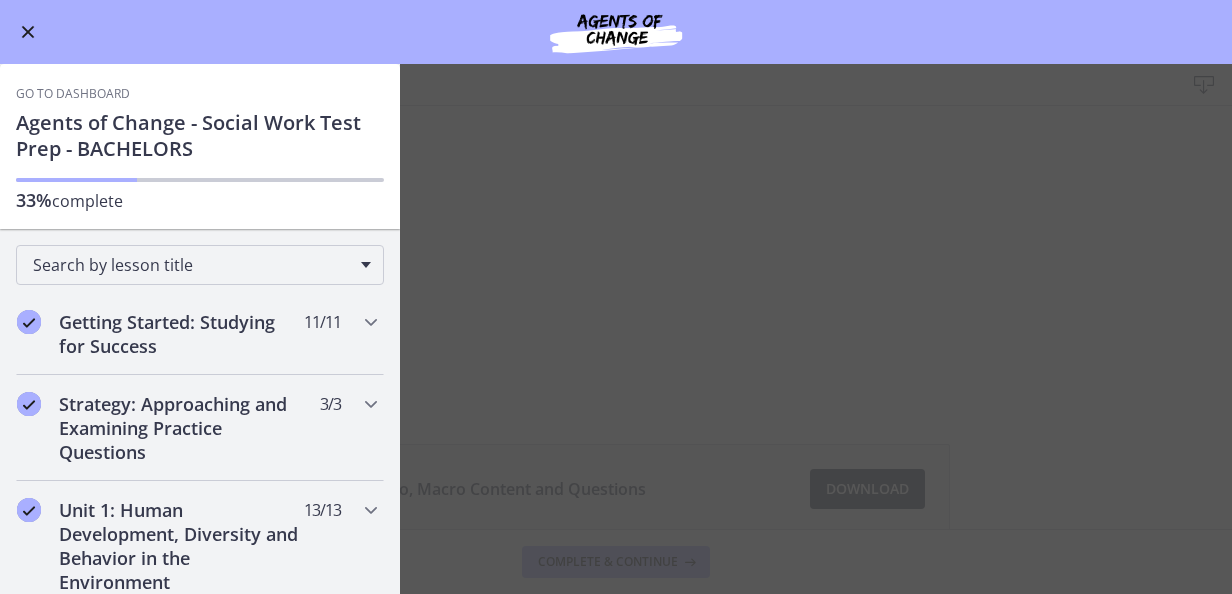 click at bounding box center (28, 32) 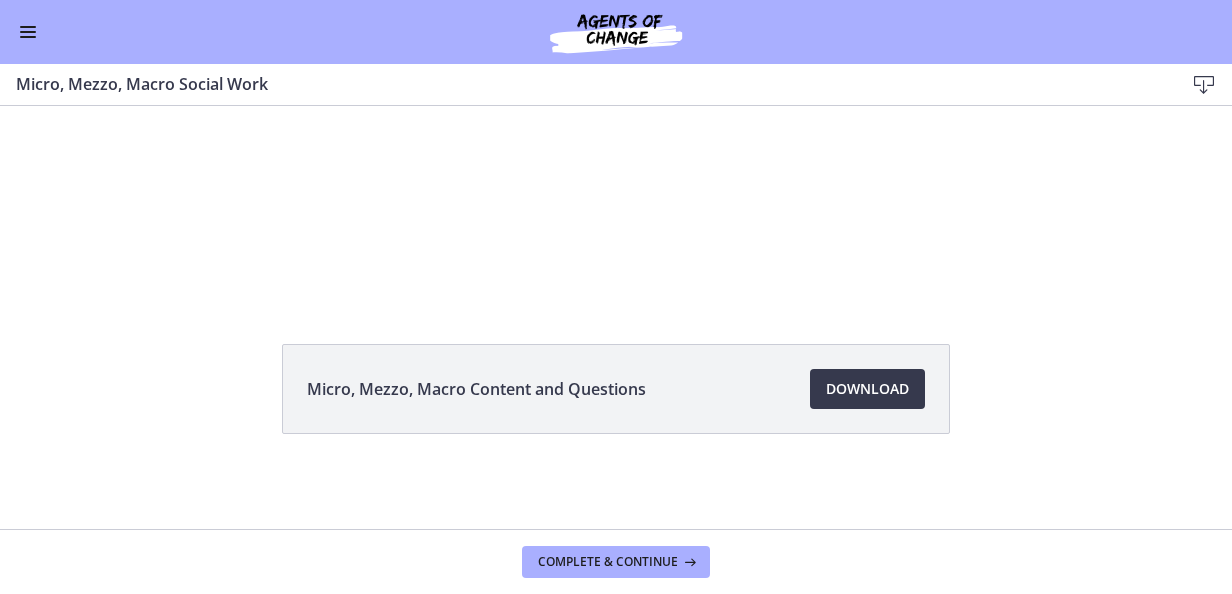 scroll, scrollTop: 0, scrollLeft: 0, axis: both 